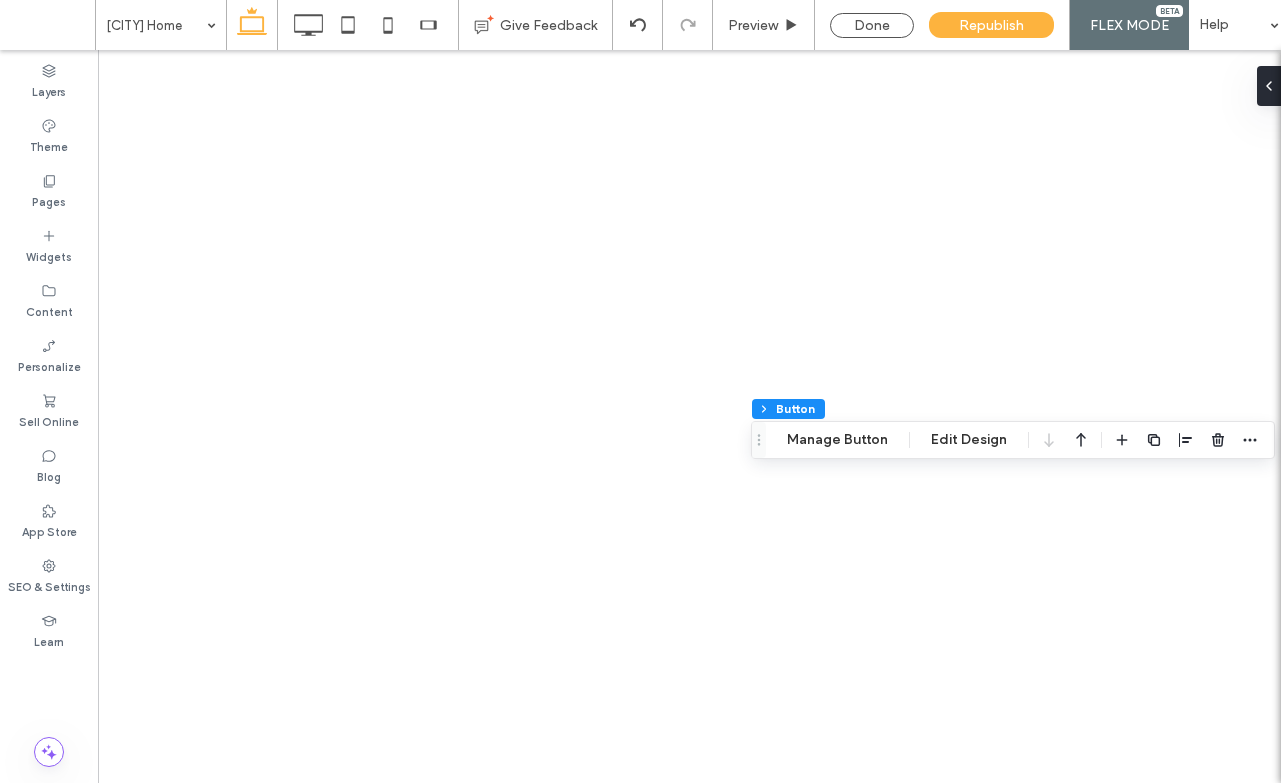 scroll, scrollTop: 0, scrollLeft: 0, axis: both 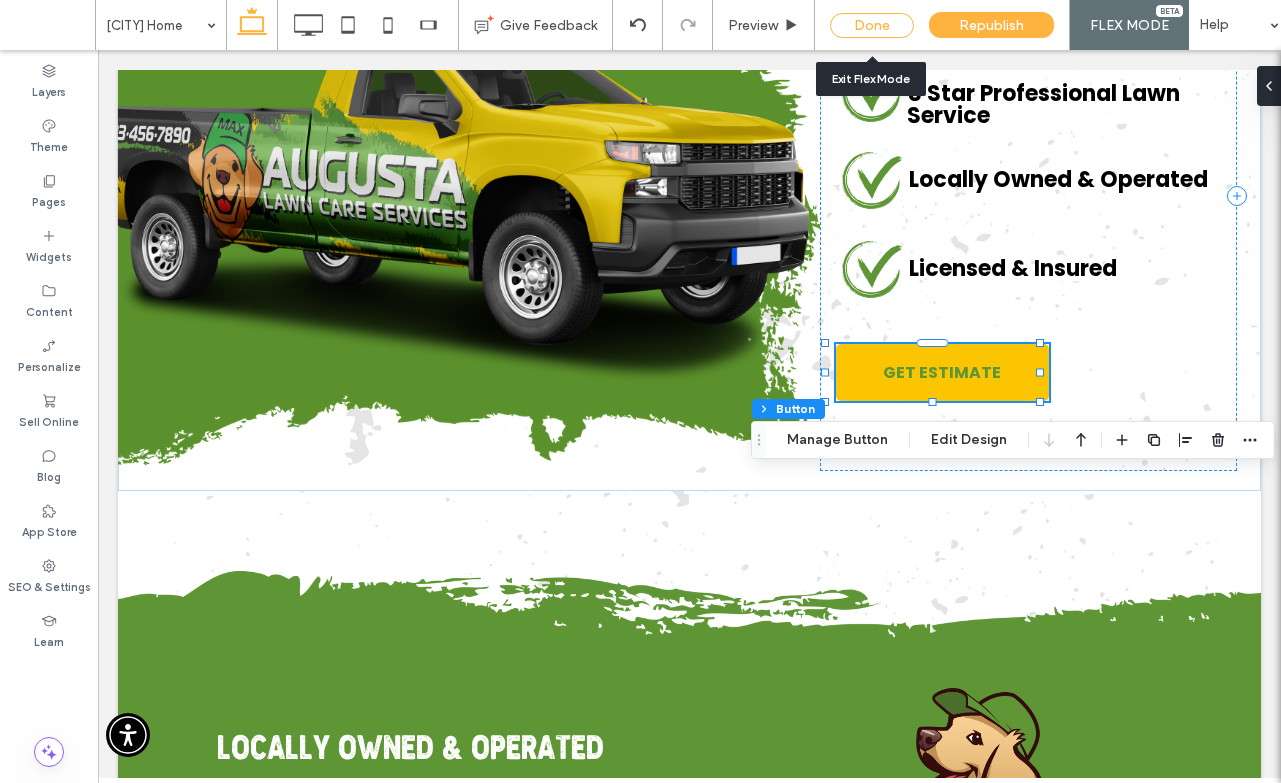 click on "Done" at bounding box center (872, 25) 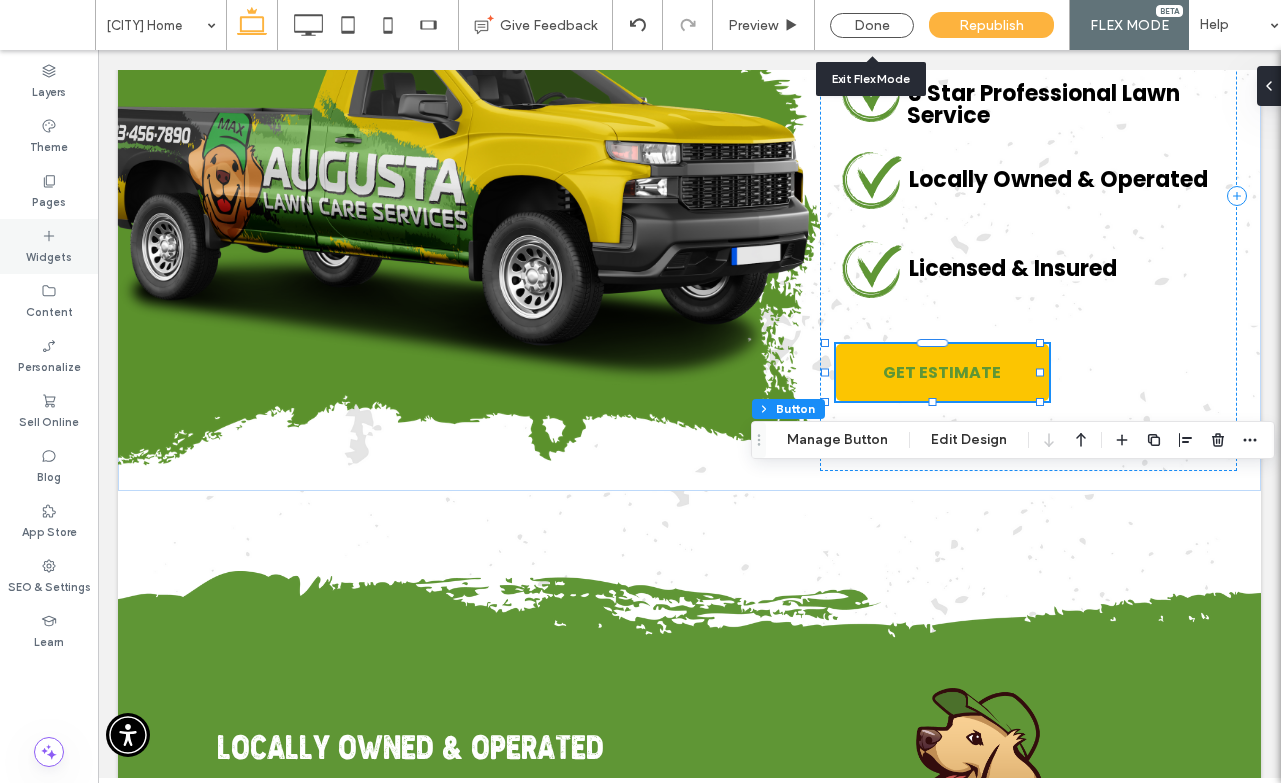 click on "Widgets" at bounding box center (49, 246) 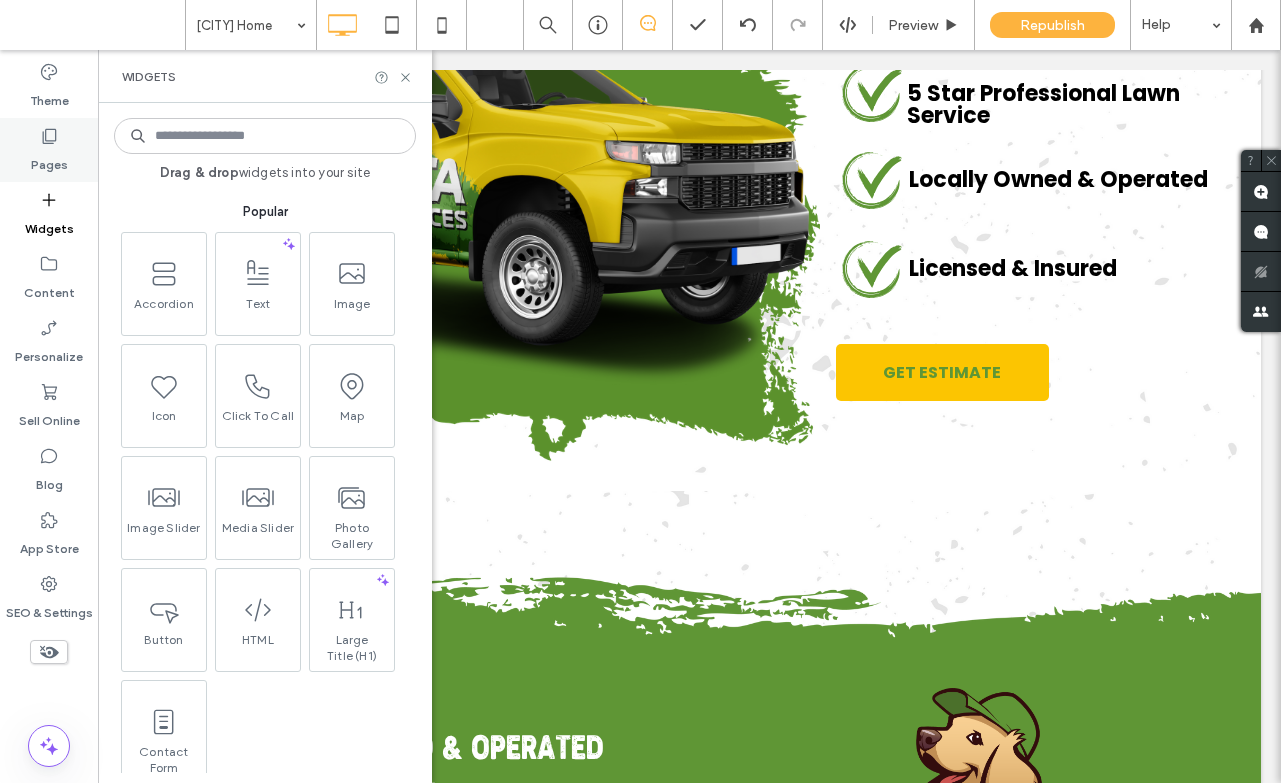 click 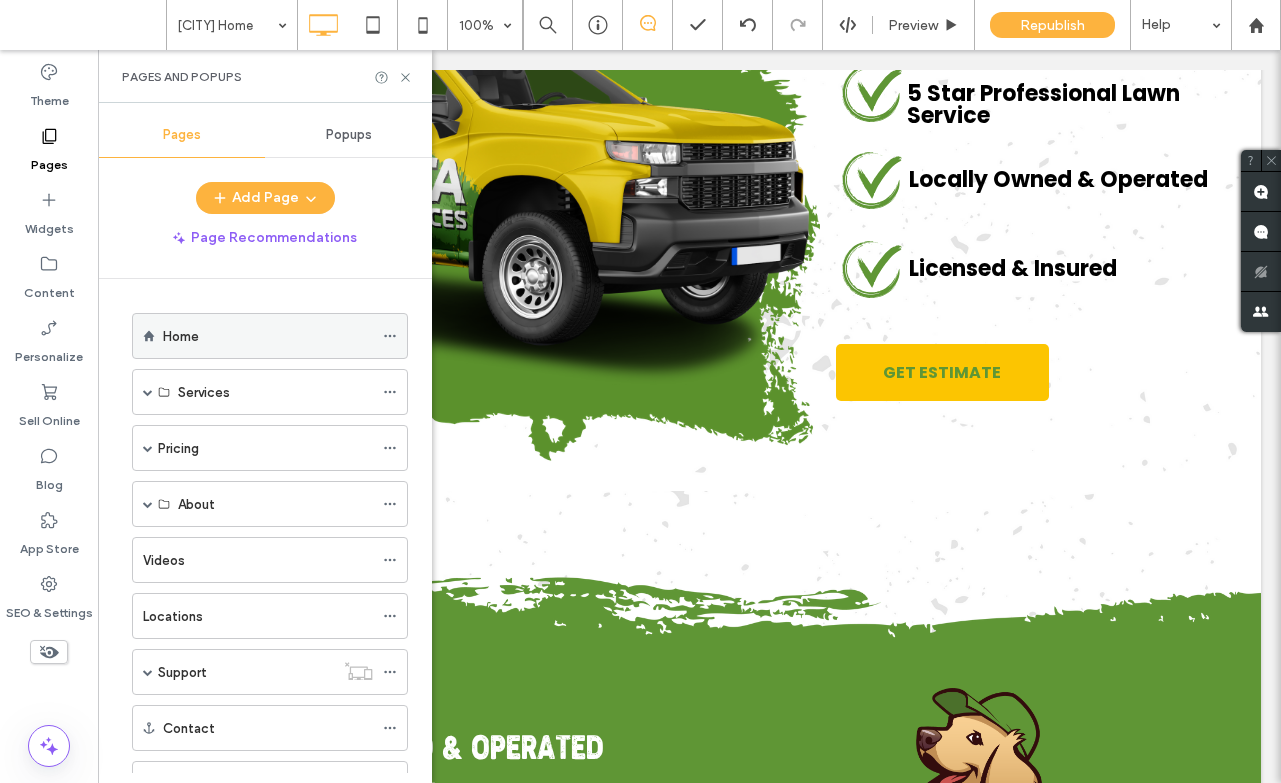 click on "Home" at bounding box center (268, 336) 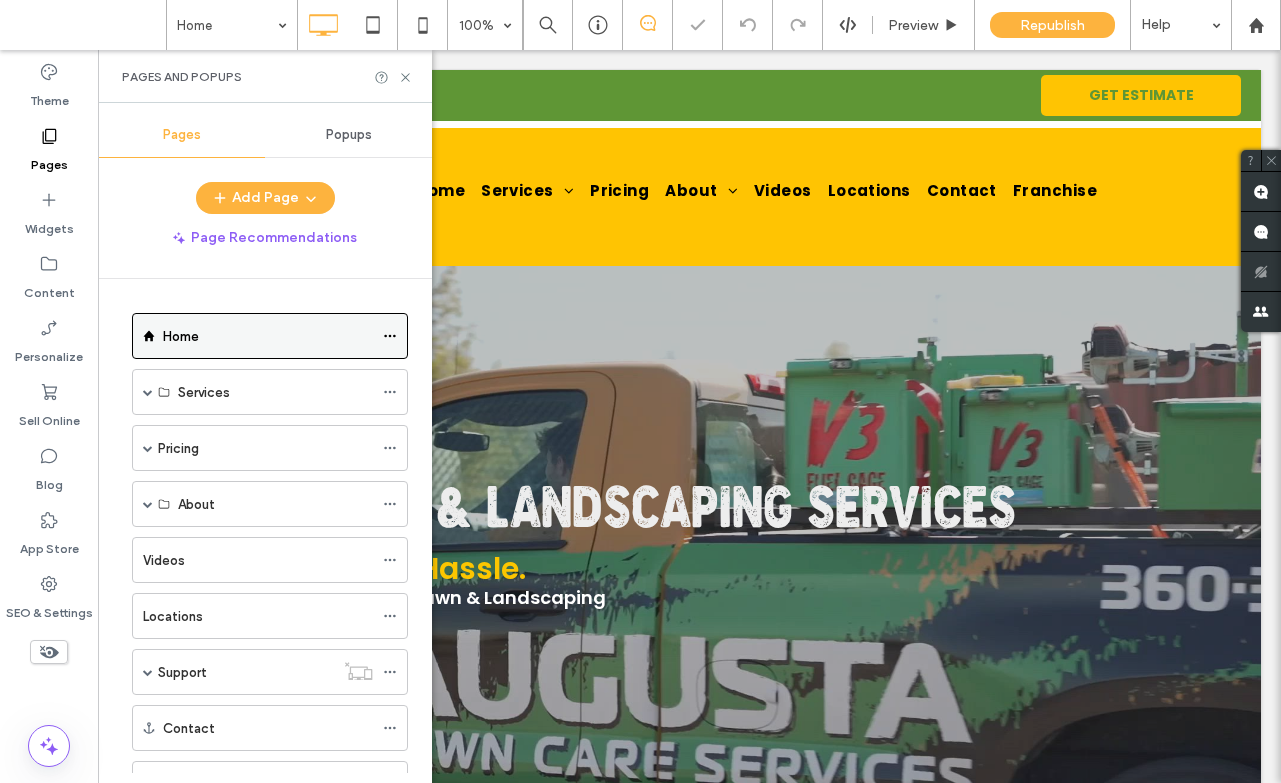 scroll, scrollTop: 0, scrollLeft: 0, axis: both 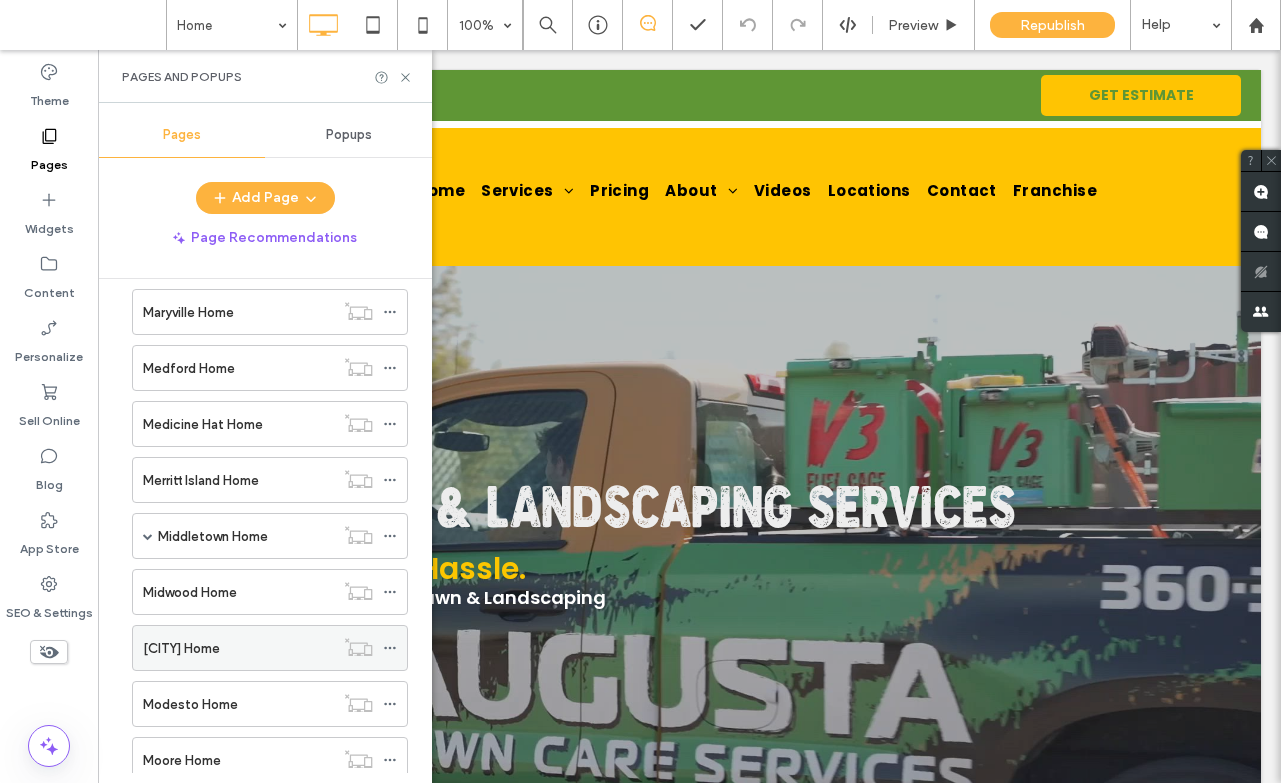 click 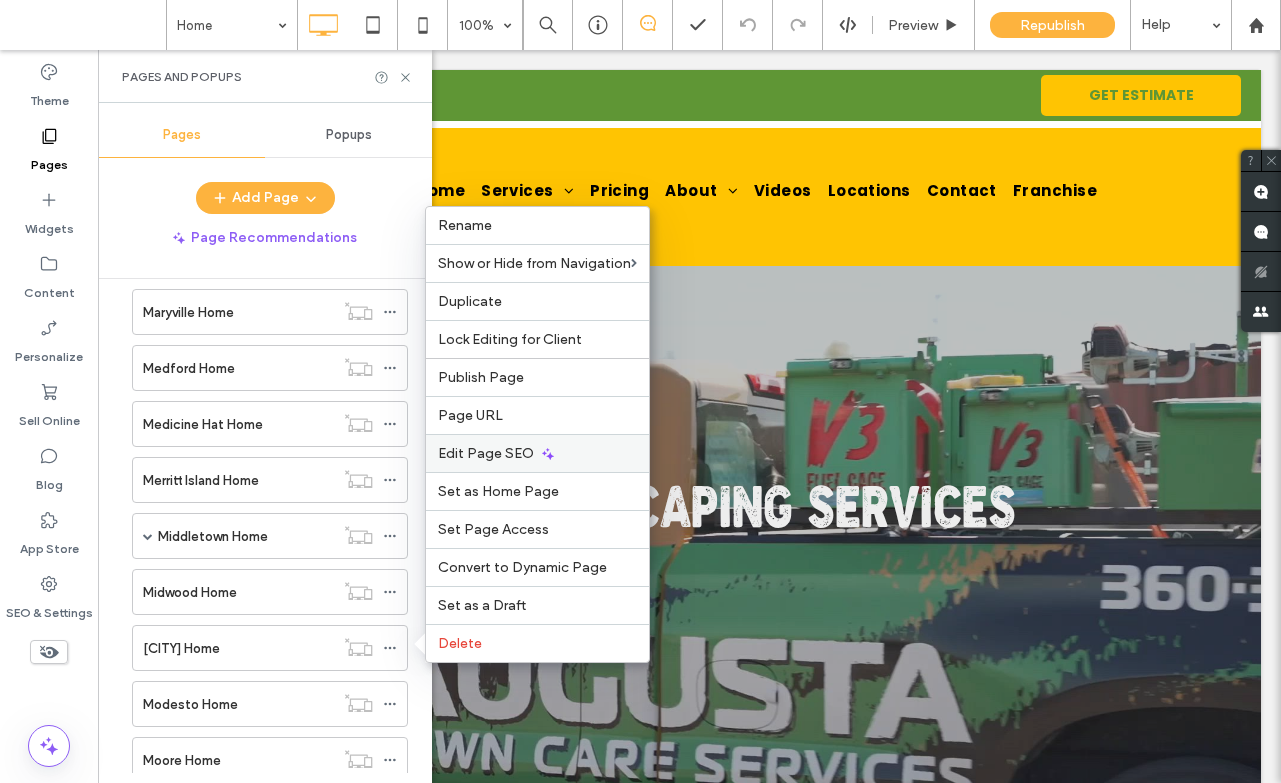 click on "Edit Page SEO" at bounding box center (486, 453) 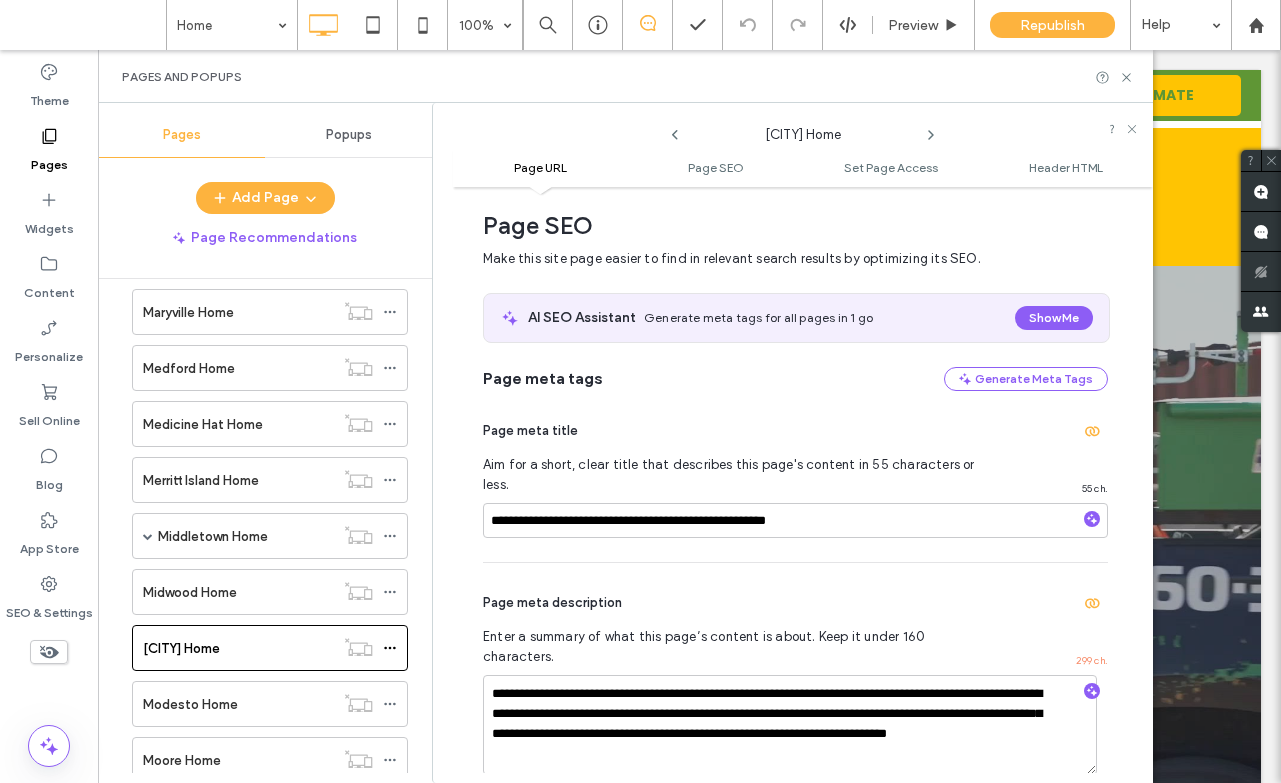 scroll, scrollTop: 0, scrollLeft: 0, axis: both 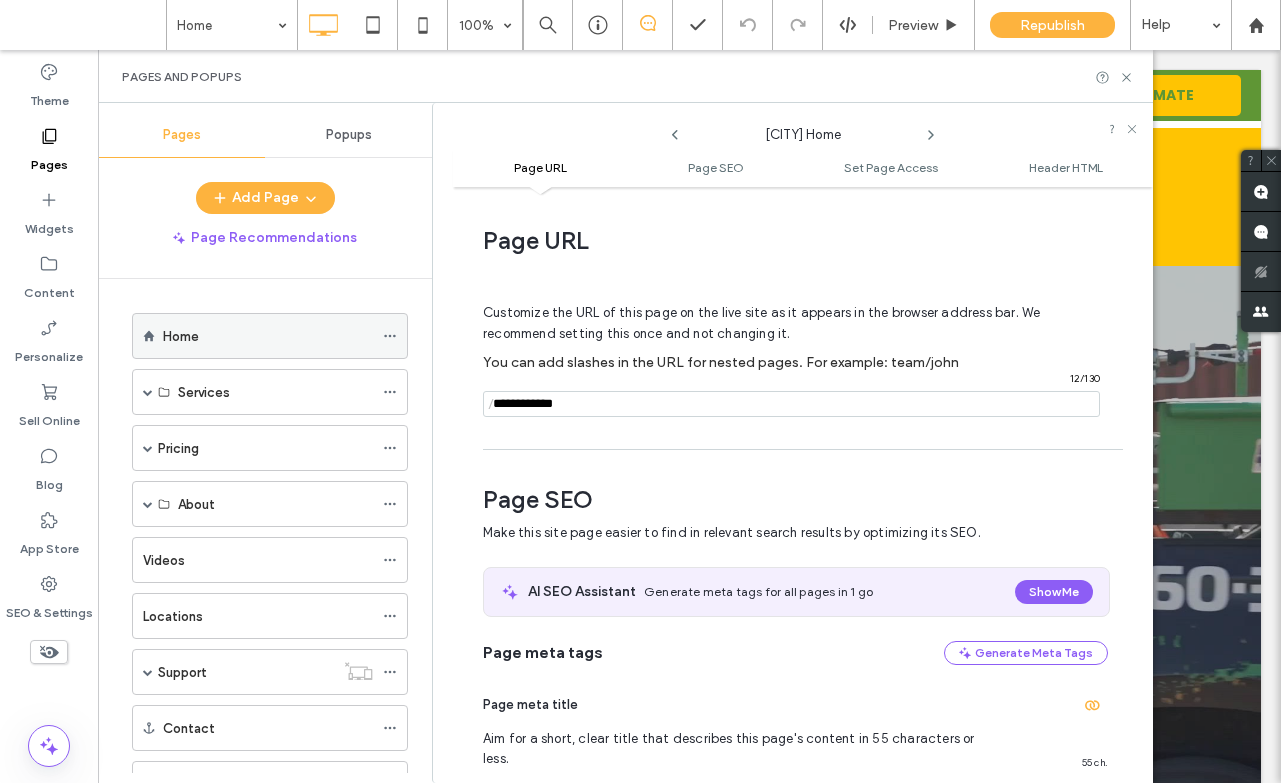 click on "Home" at bounding box center (268, 336) 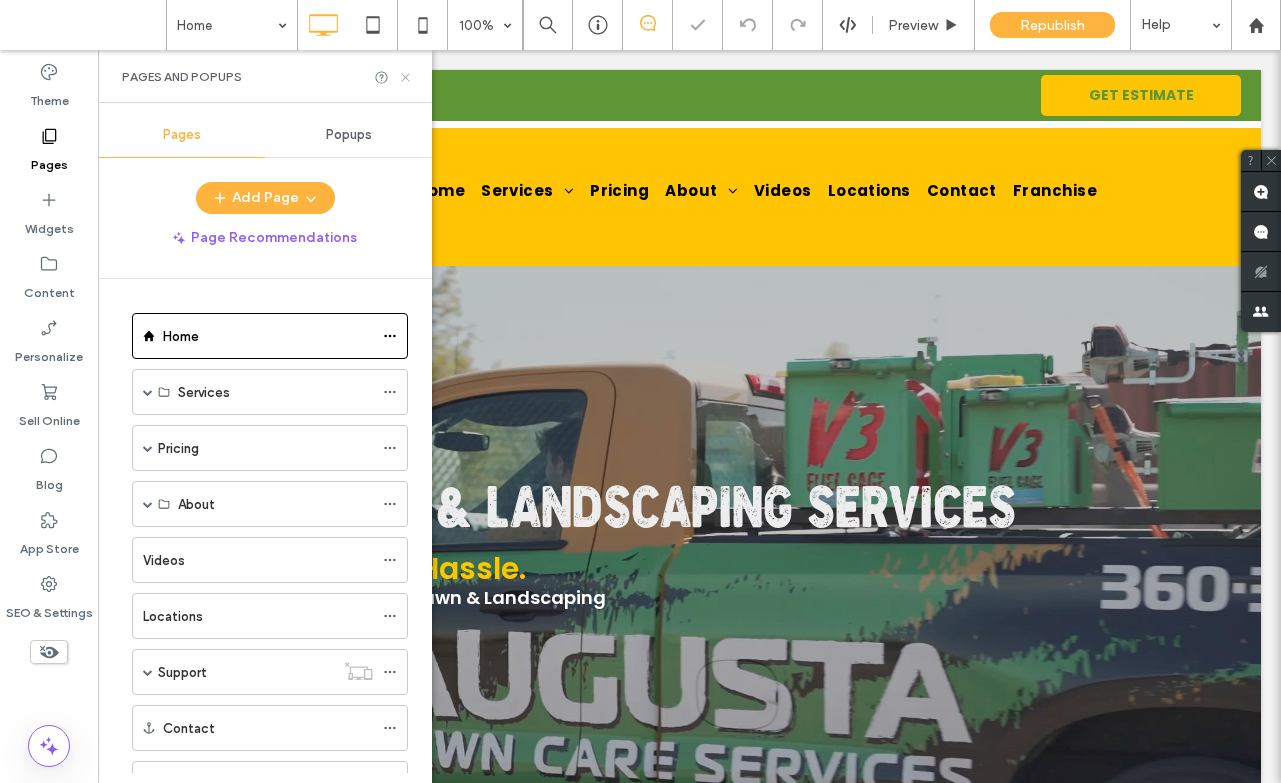 scroll, scrollTop: 0, scrollLeft: 0, axis: both 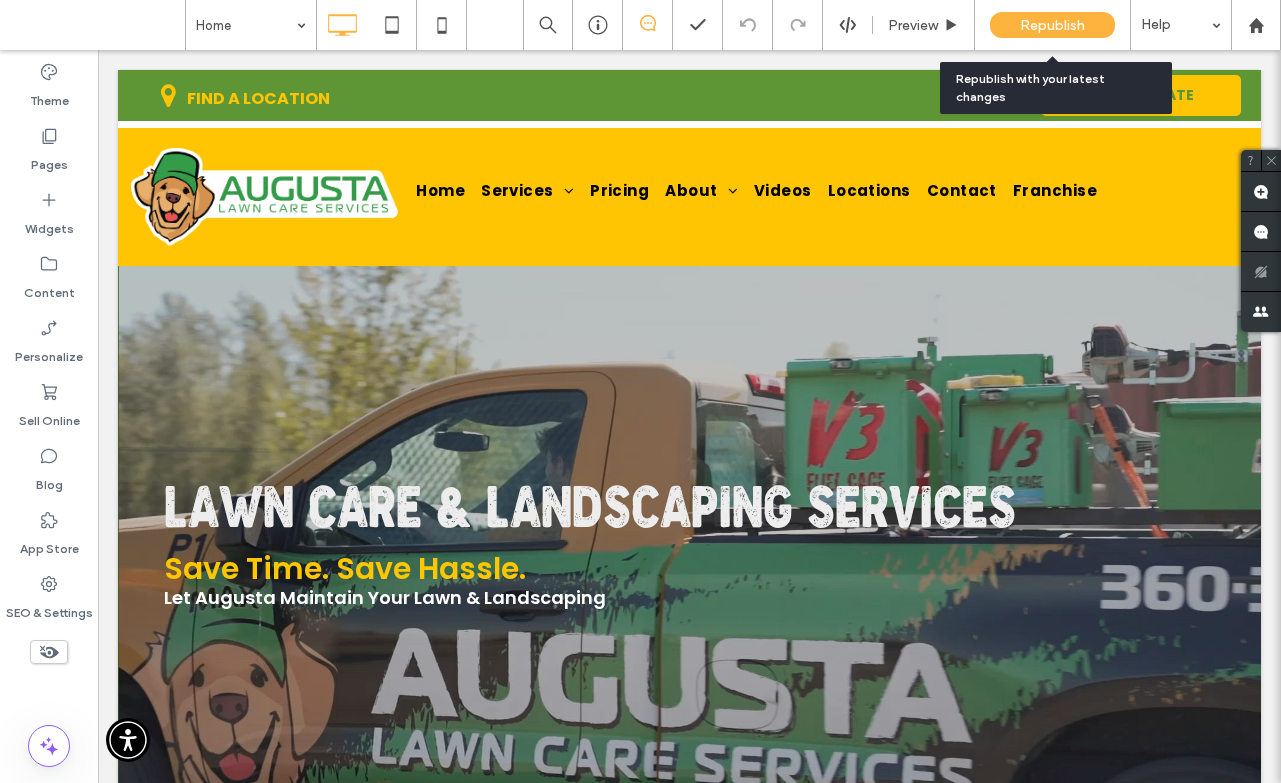 click on "Republish" at bounding box center (1052, 25) 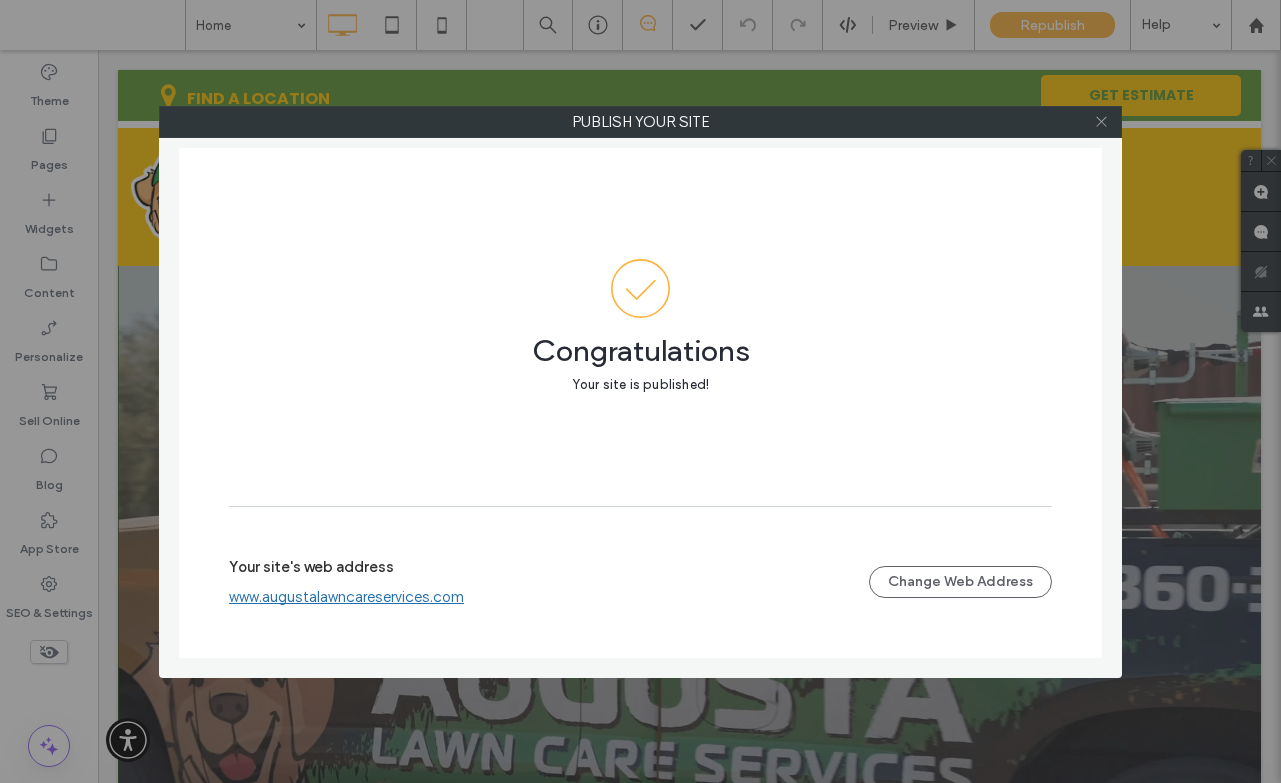 click 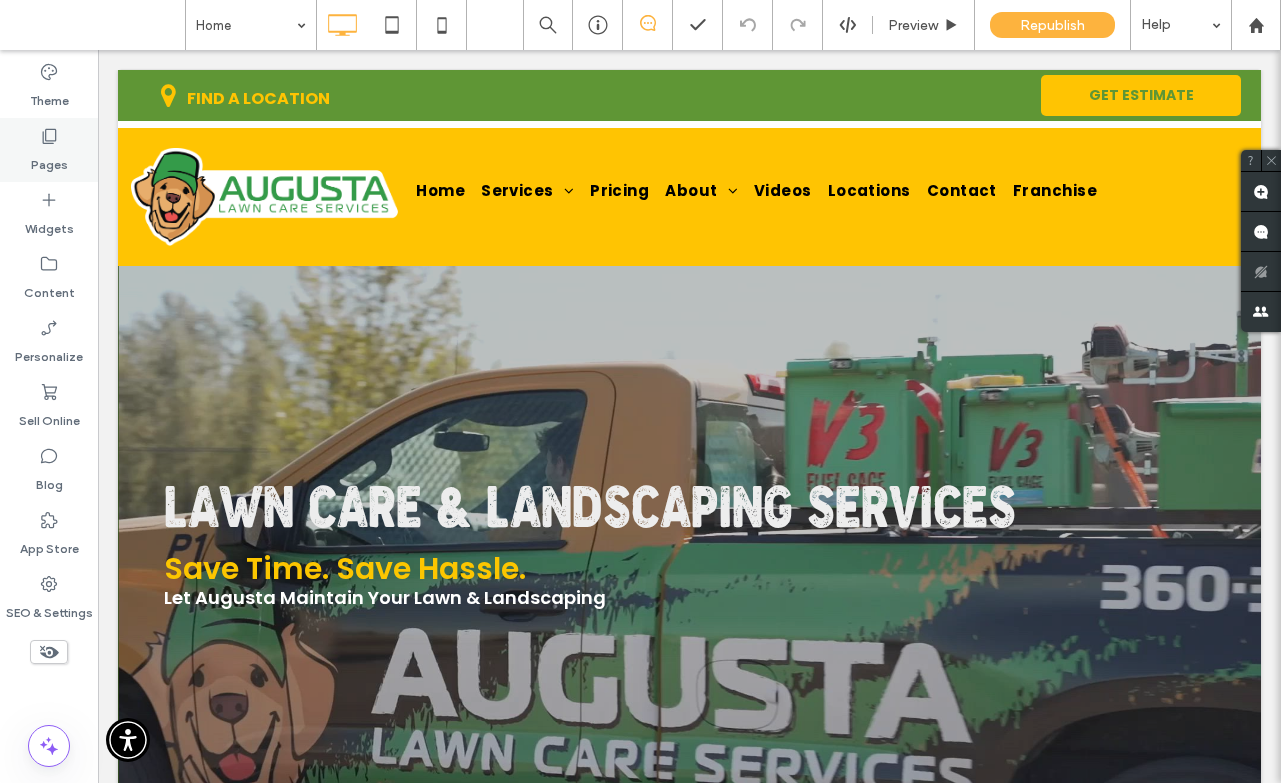 click on "Pages" at bounding box center [49, 150] 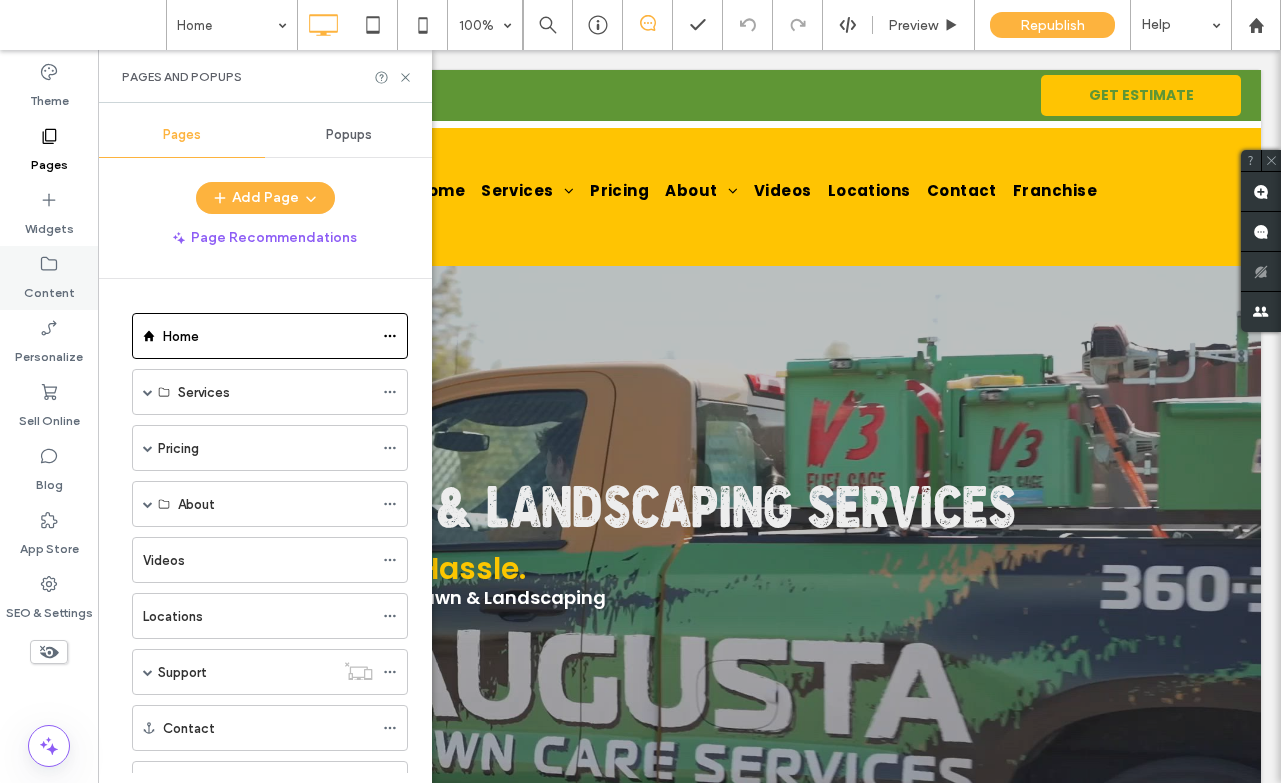 click on "Content" at bounding box center [49, 278] 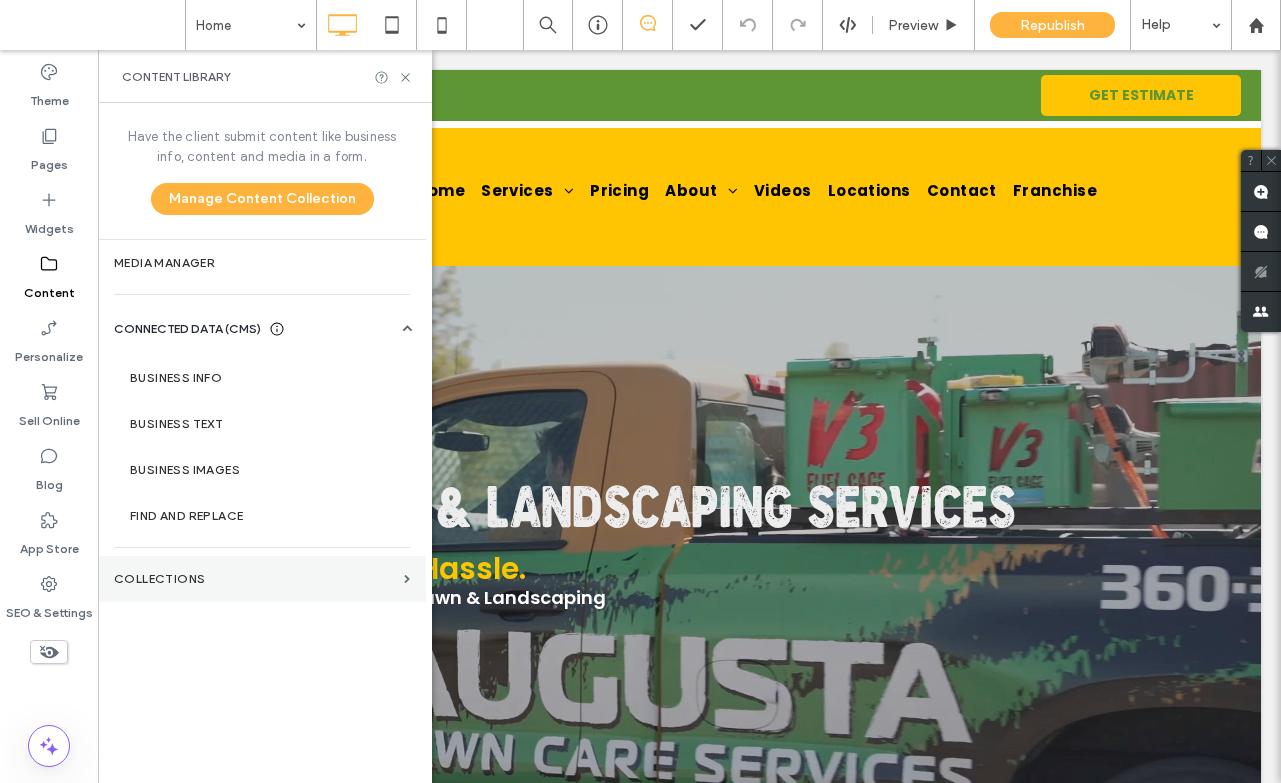 click on "Collections" at bounding box center (255, 579) 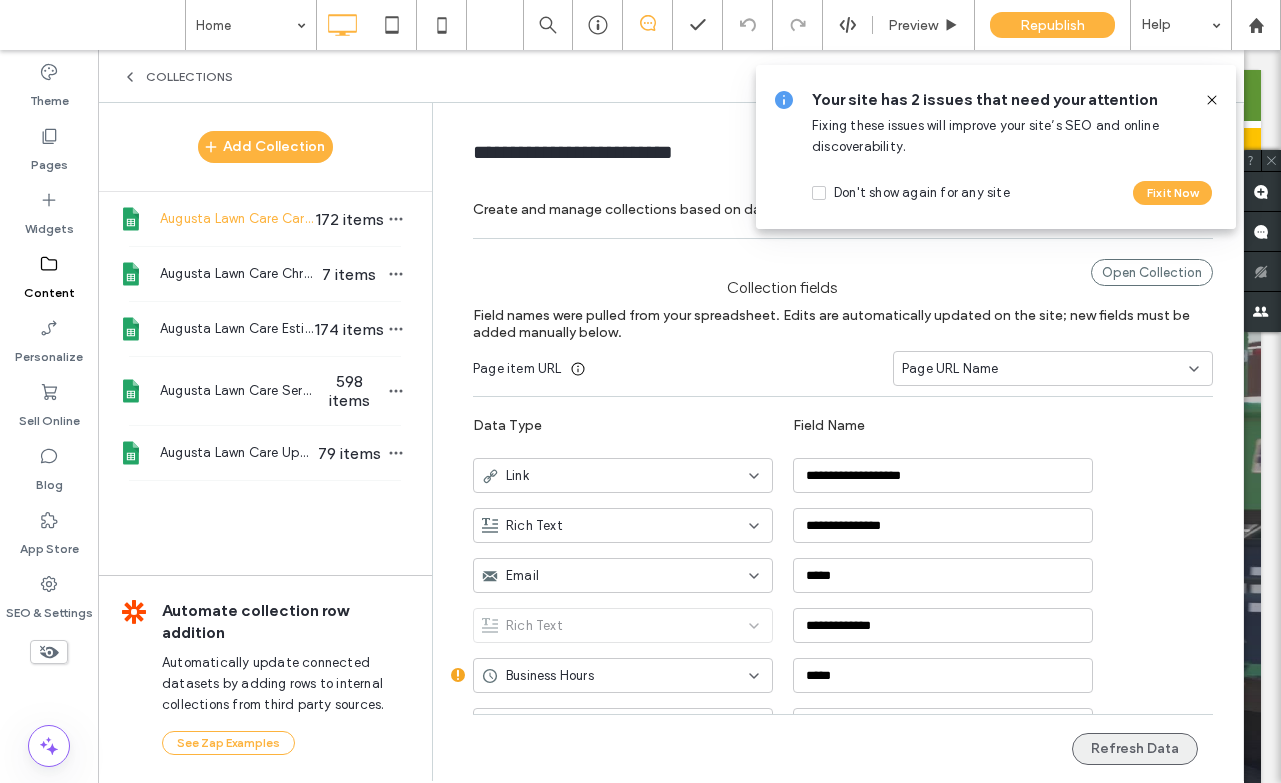 click on "Refresh Data" at bounding box center [1135, 749] 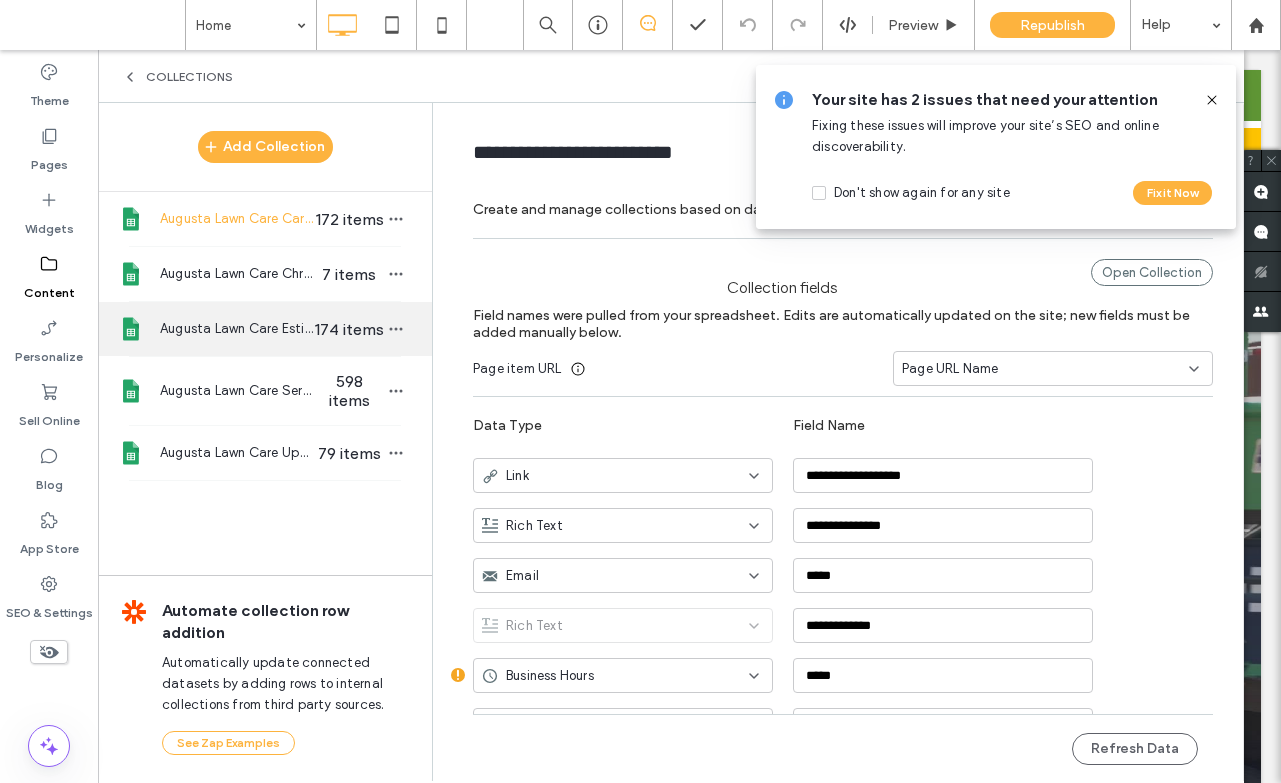 click on "[COMPANY] Estimate 598 items" at bounding box center [265, 329] 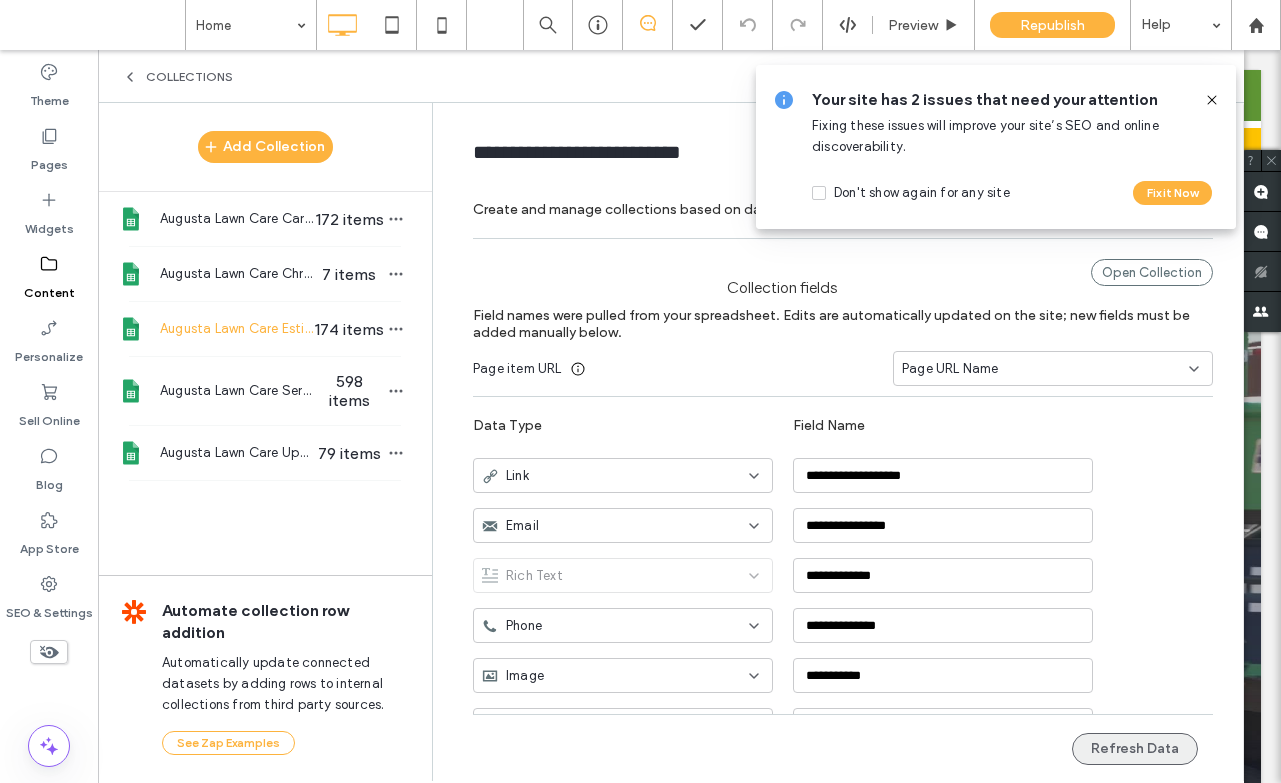 click on "Refresh Data" at bounding box center [1135, 749] 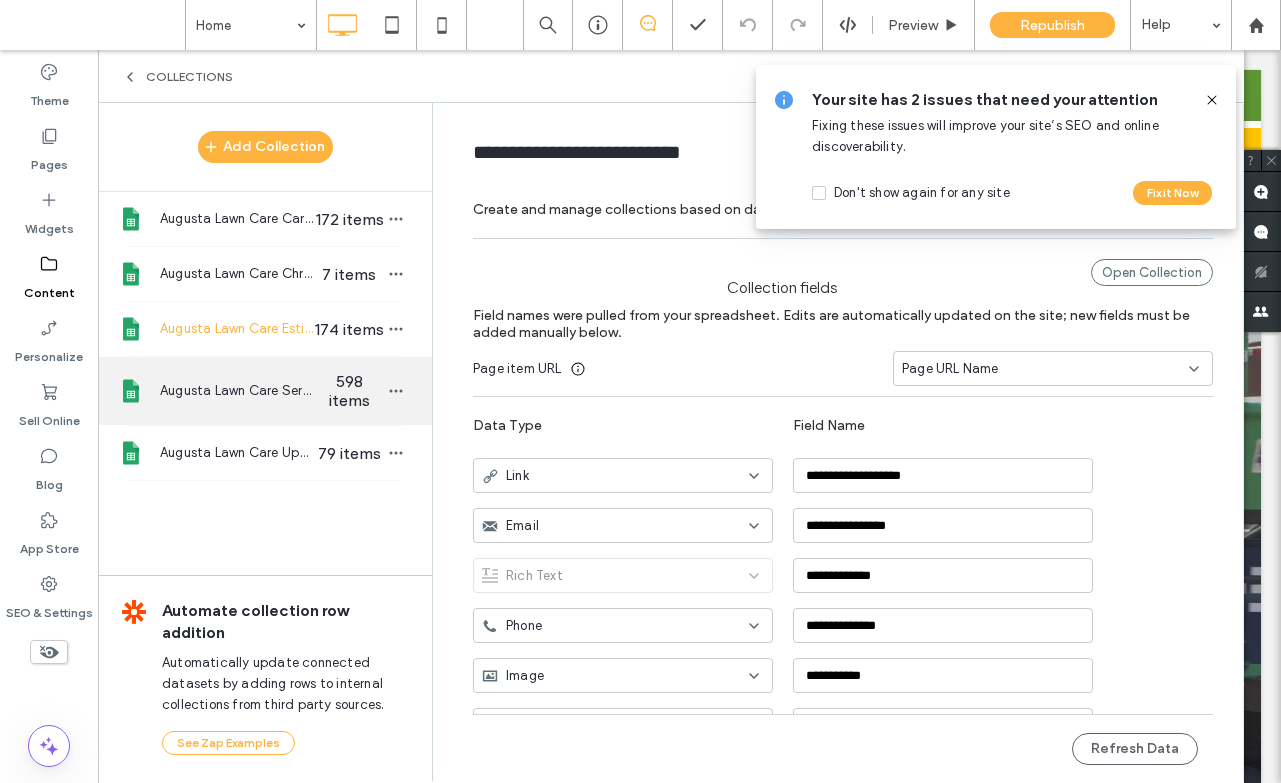 click on "[COMPANY] Services 598 items" at bounding box center [265, 391] 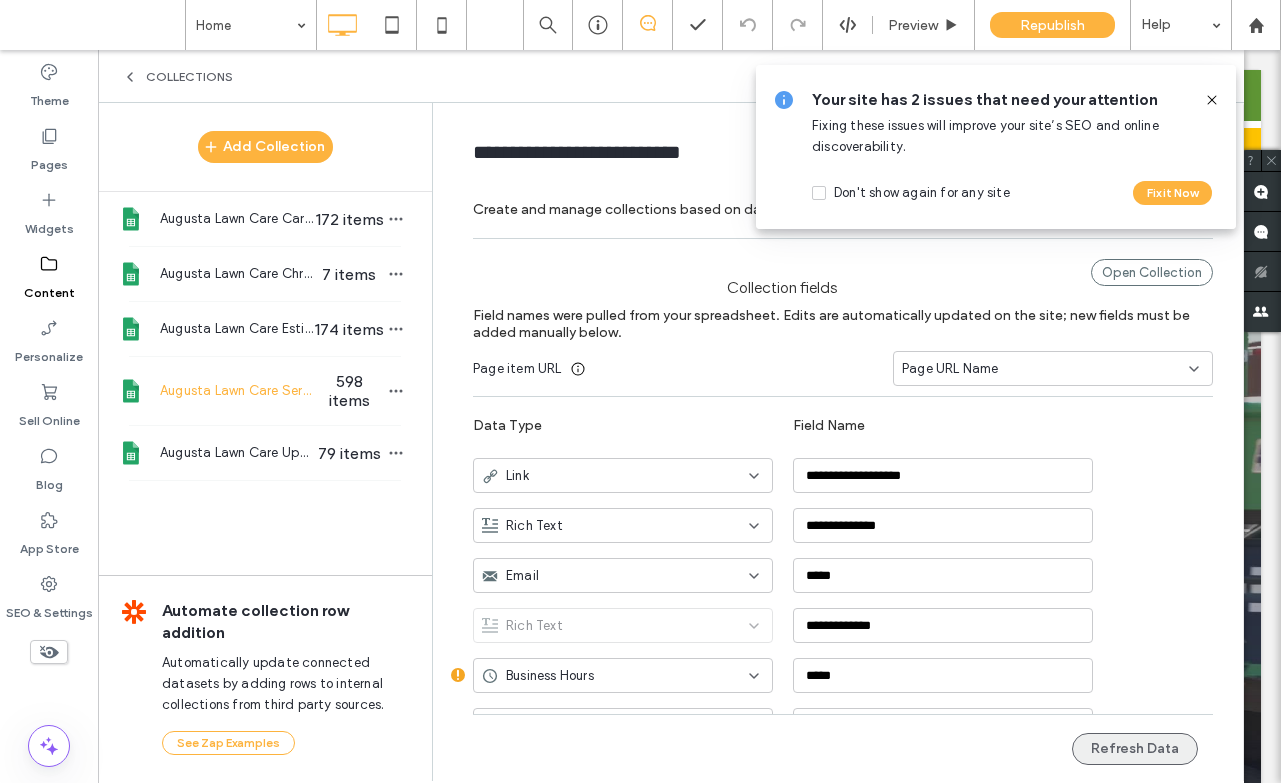 click on "Refresh Data" at bounding box center (1135, 749) 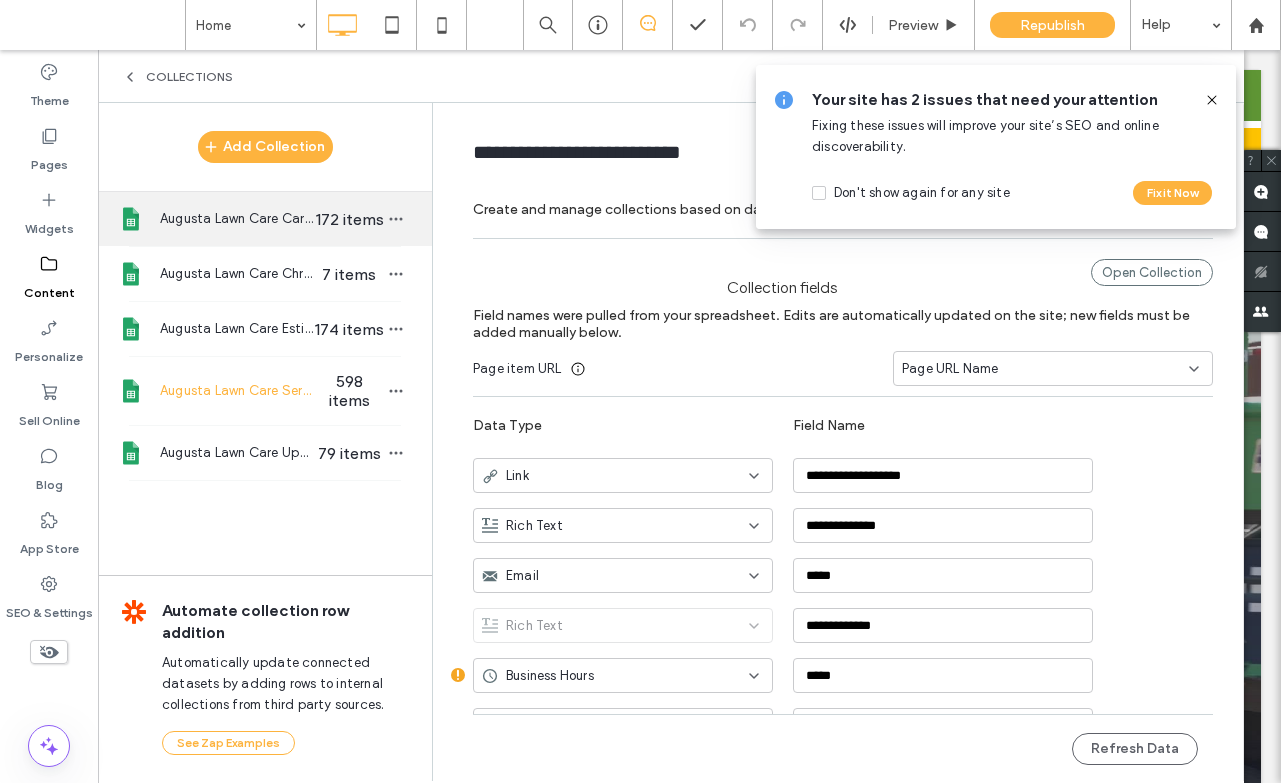 click on "172 items" at bounding box center (349, 219) 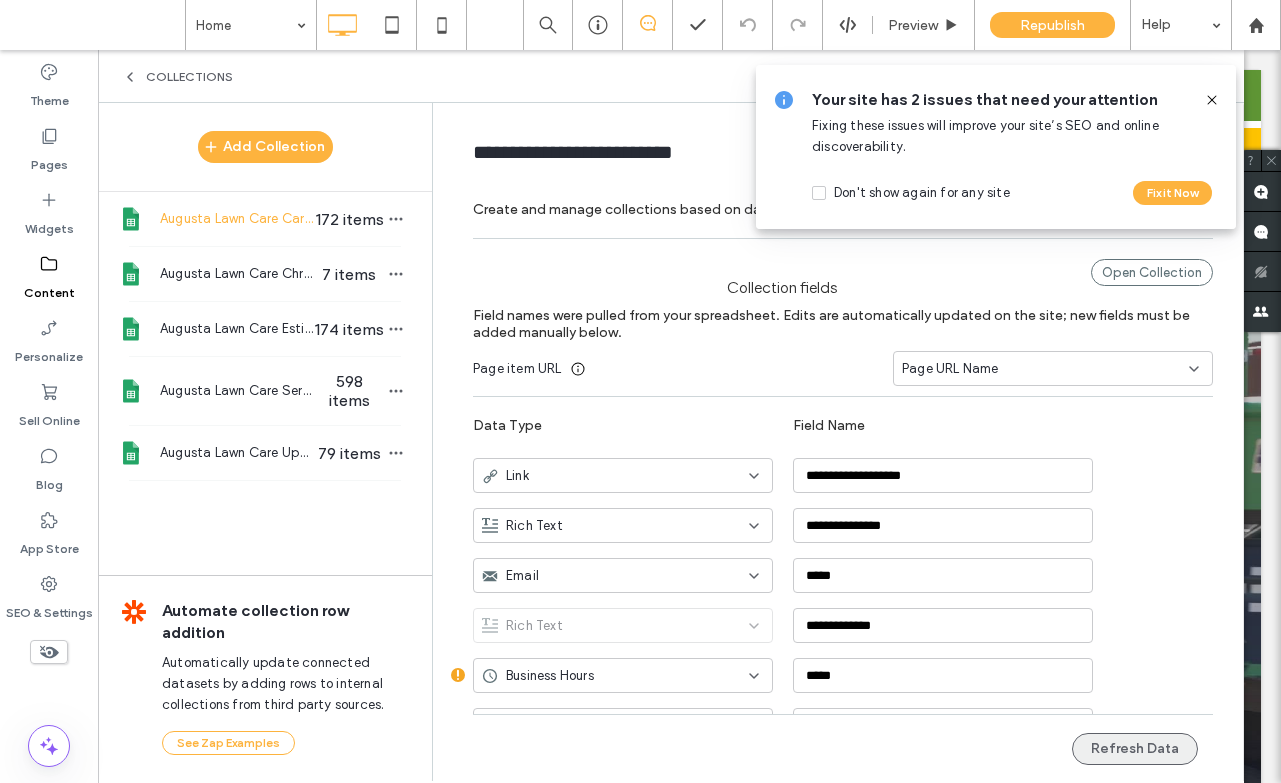 click on "Refresh Data" at bounding box center [1135, 749] 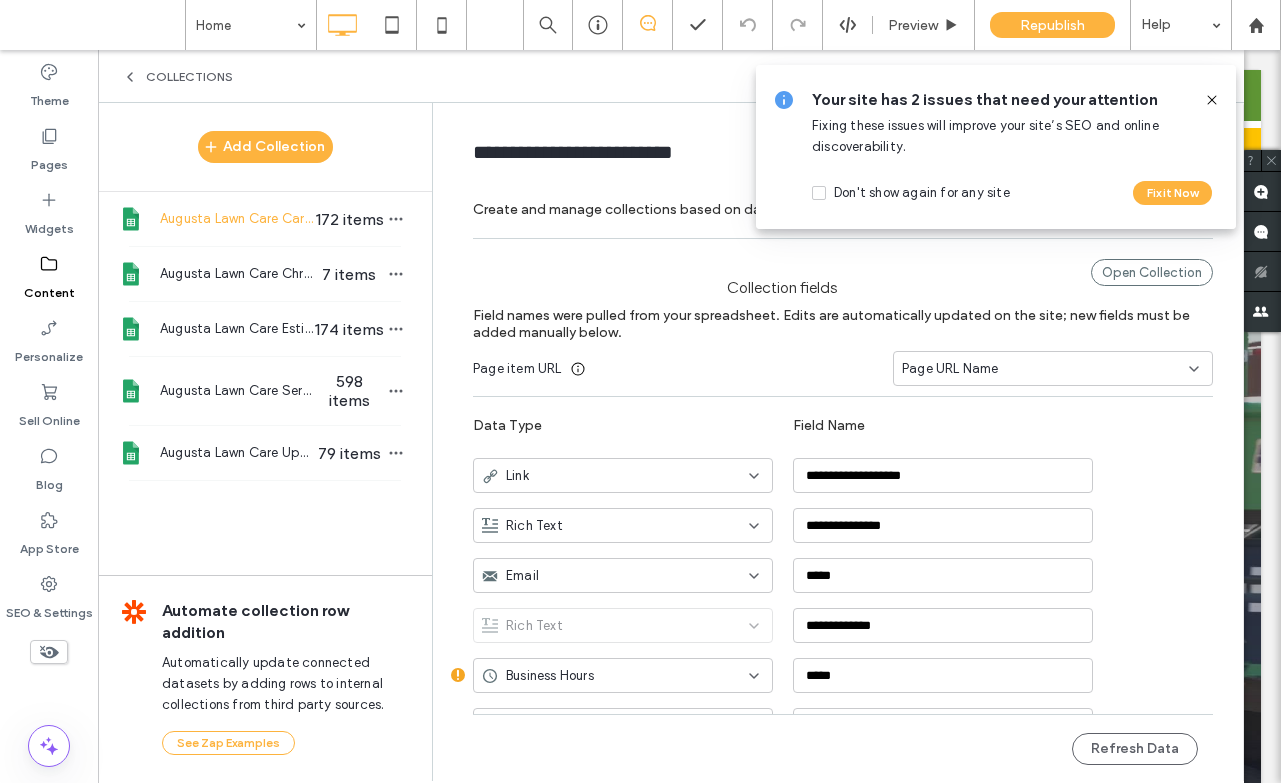 click 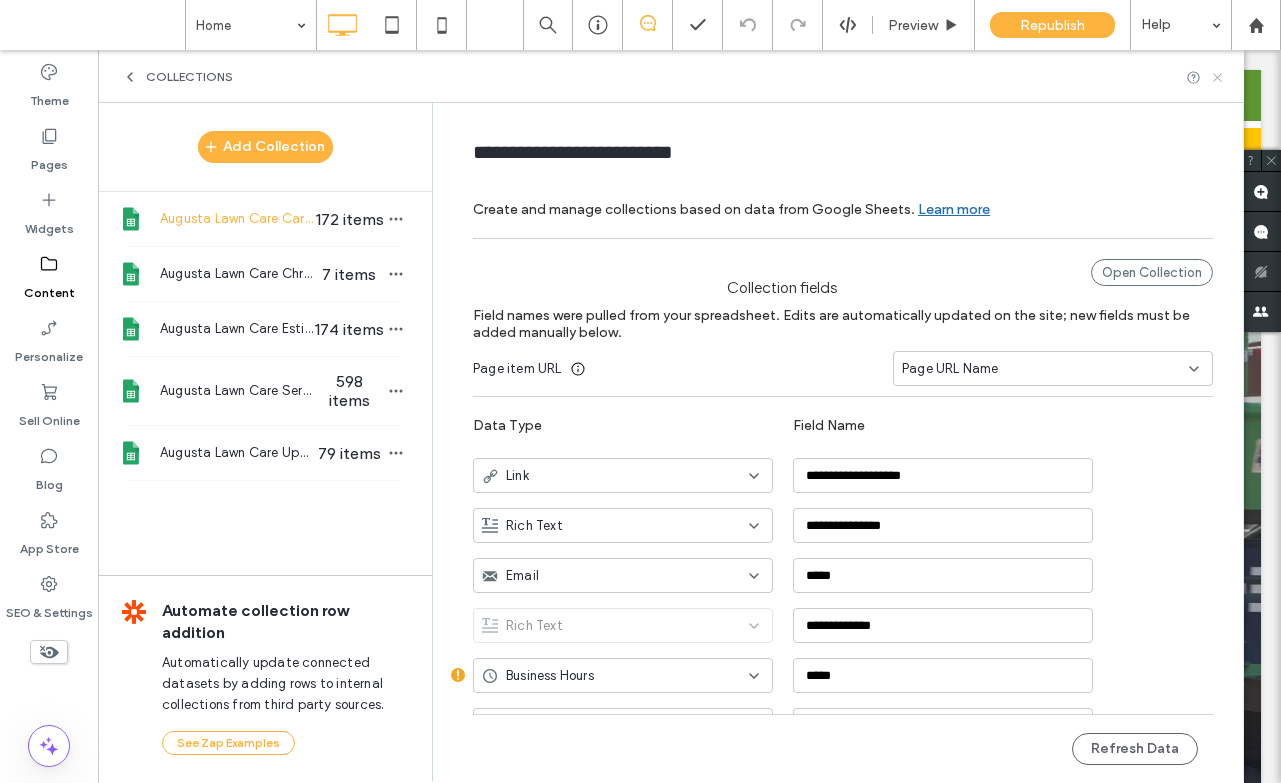 click 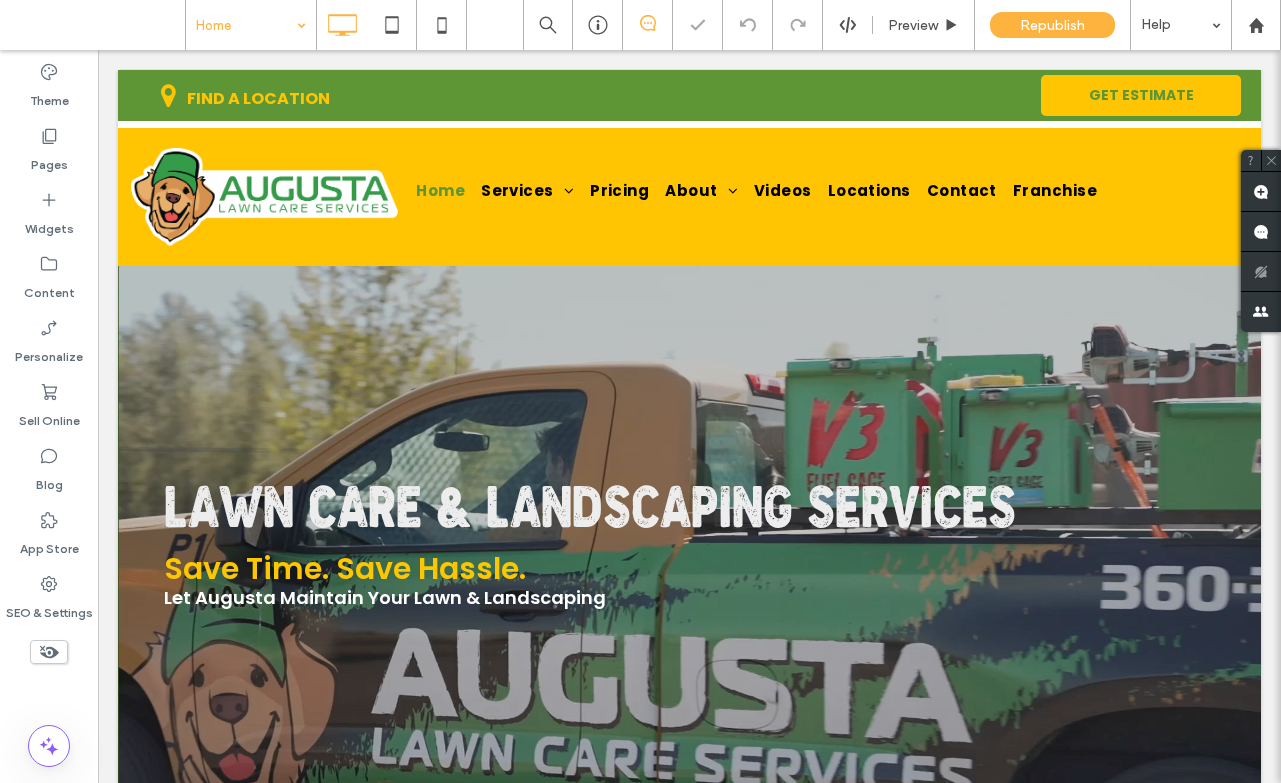 scroll, scrollTop: 0, scrollLeft: 0, axis: both 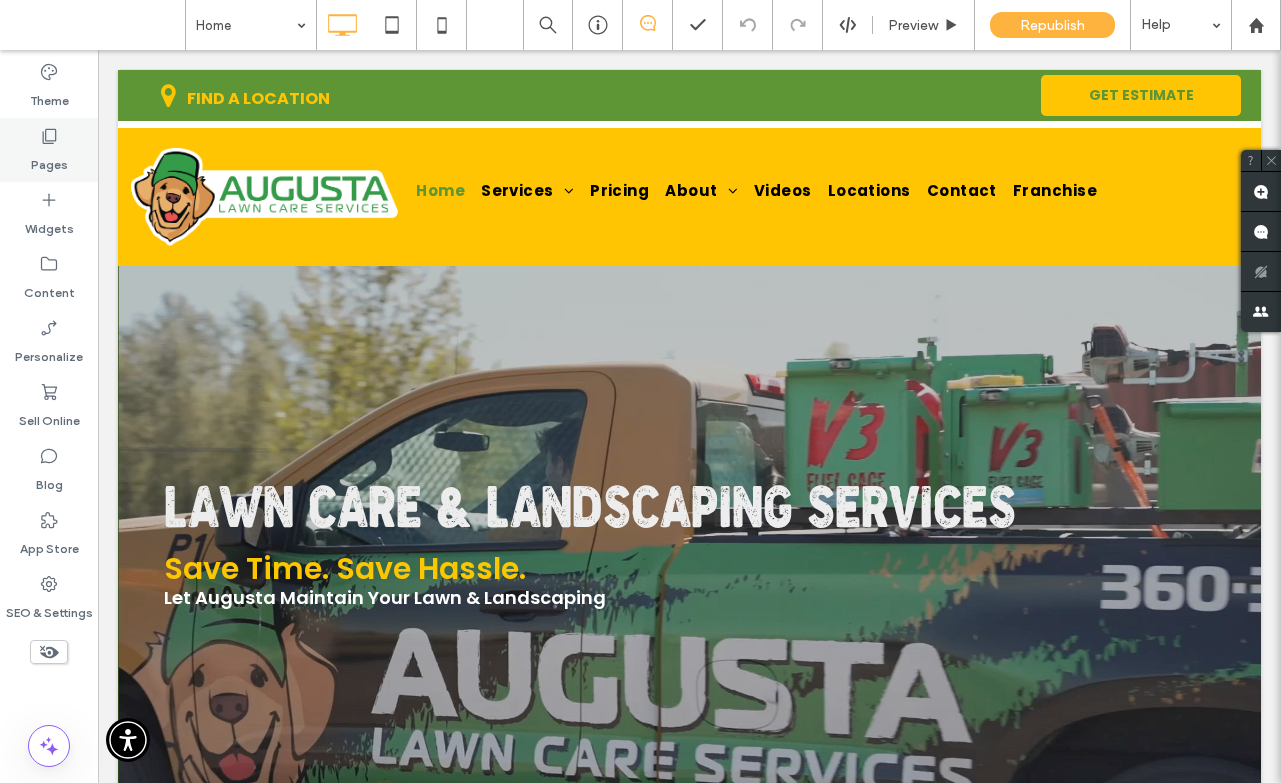 click on "Pages" at bounding box center (49, 160) 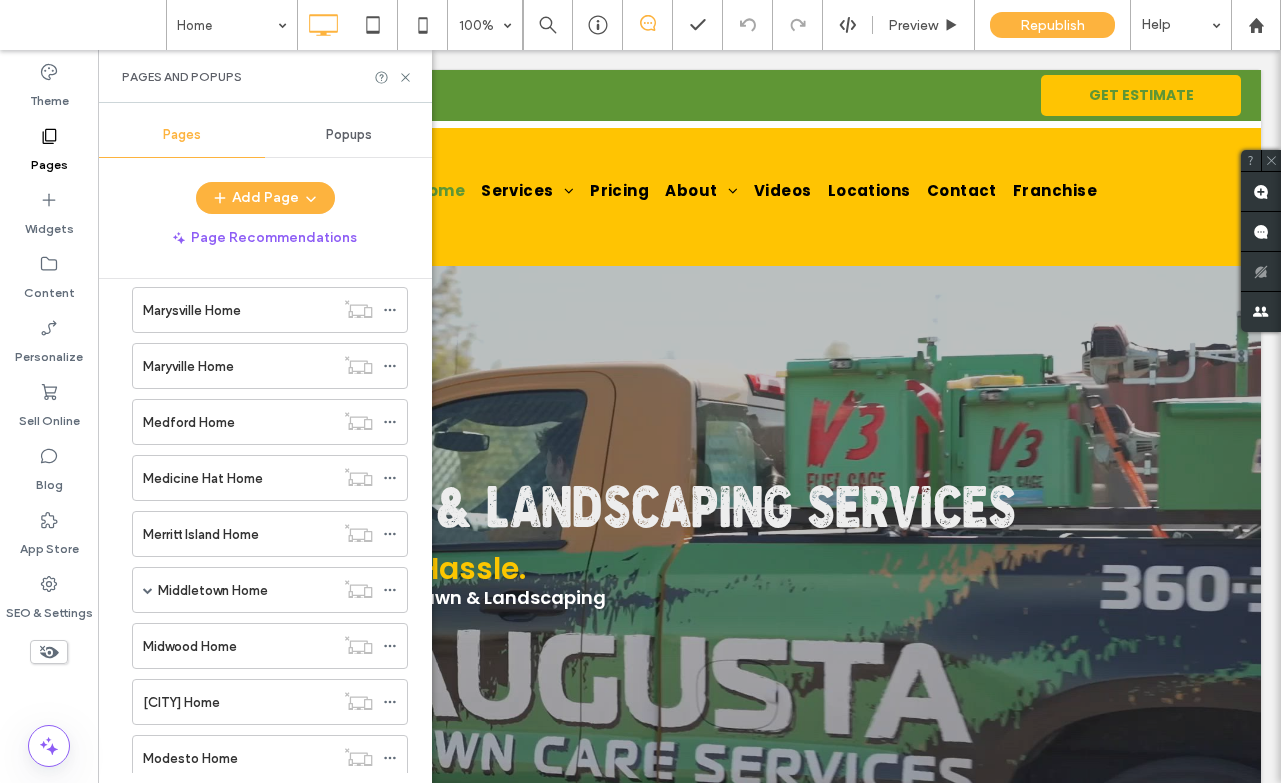 scroll, scrollTop: 5739, scrollLeft: 0, axis: vertical 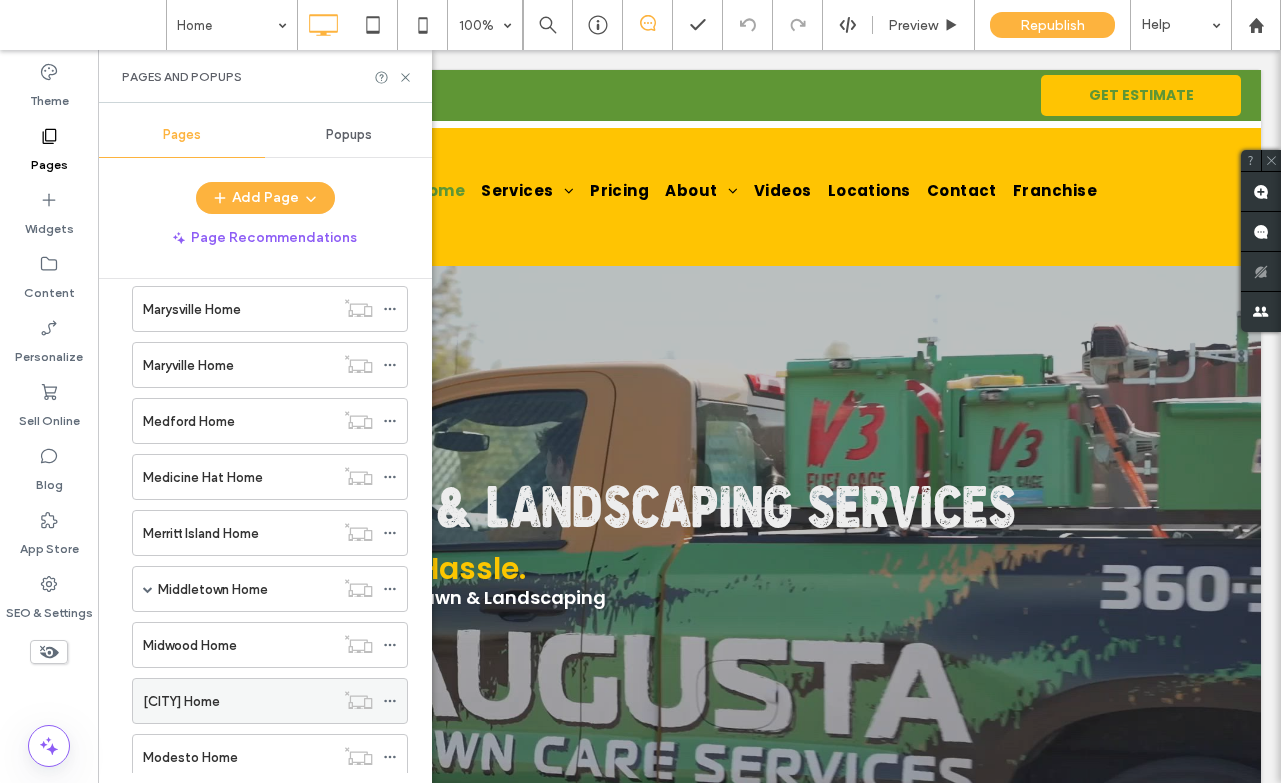 click on "[CITY] Home" at bounding box center (181, 701) 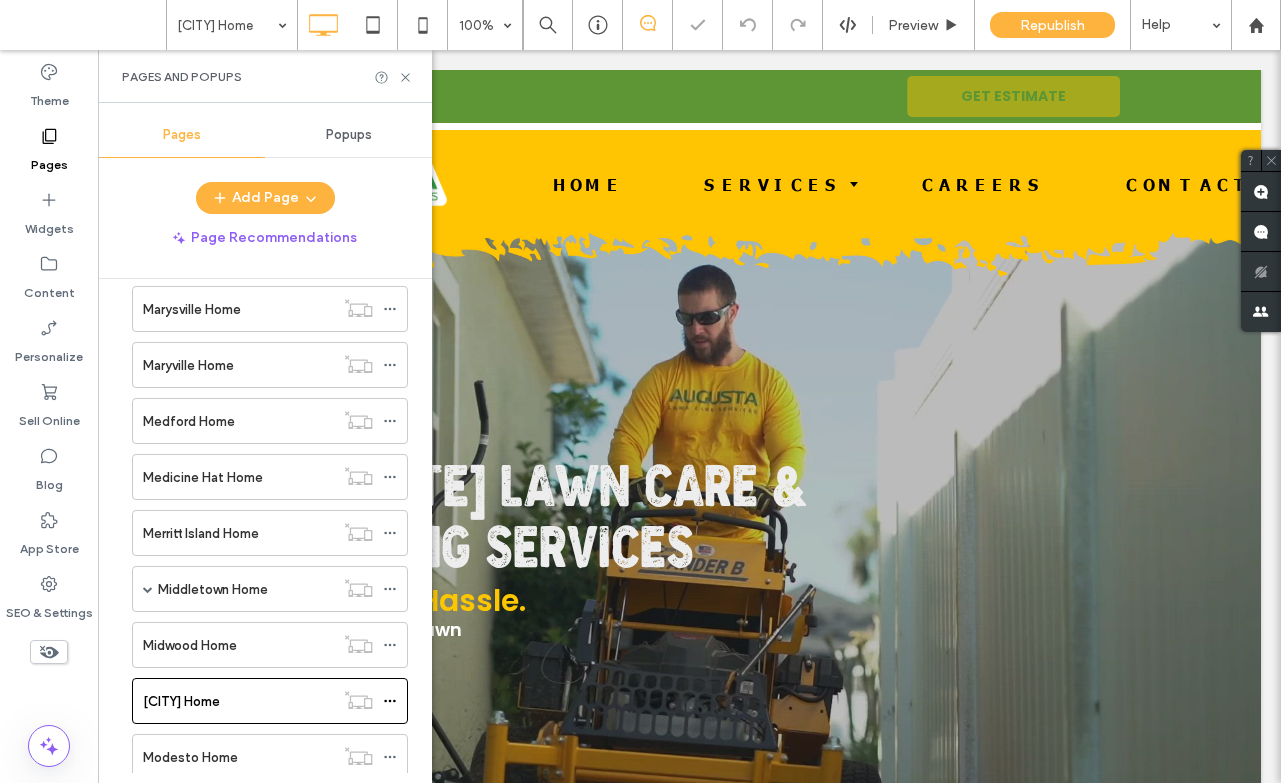 scroll, scrollTop: 0, scrollLeft: 0, axis: both 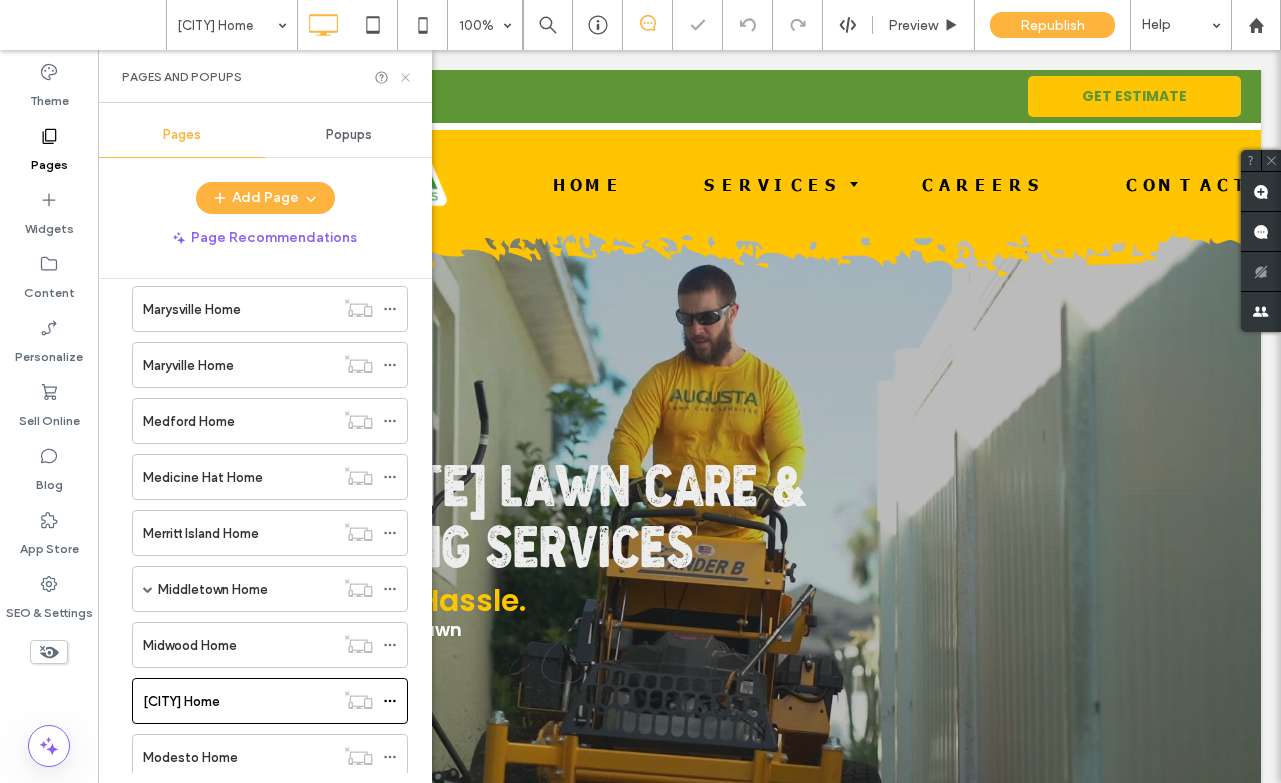 click 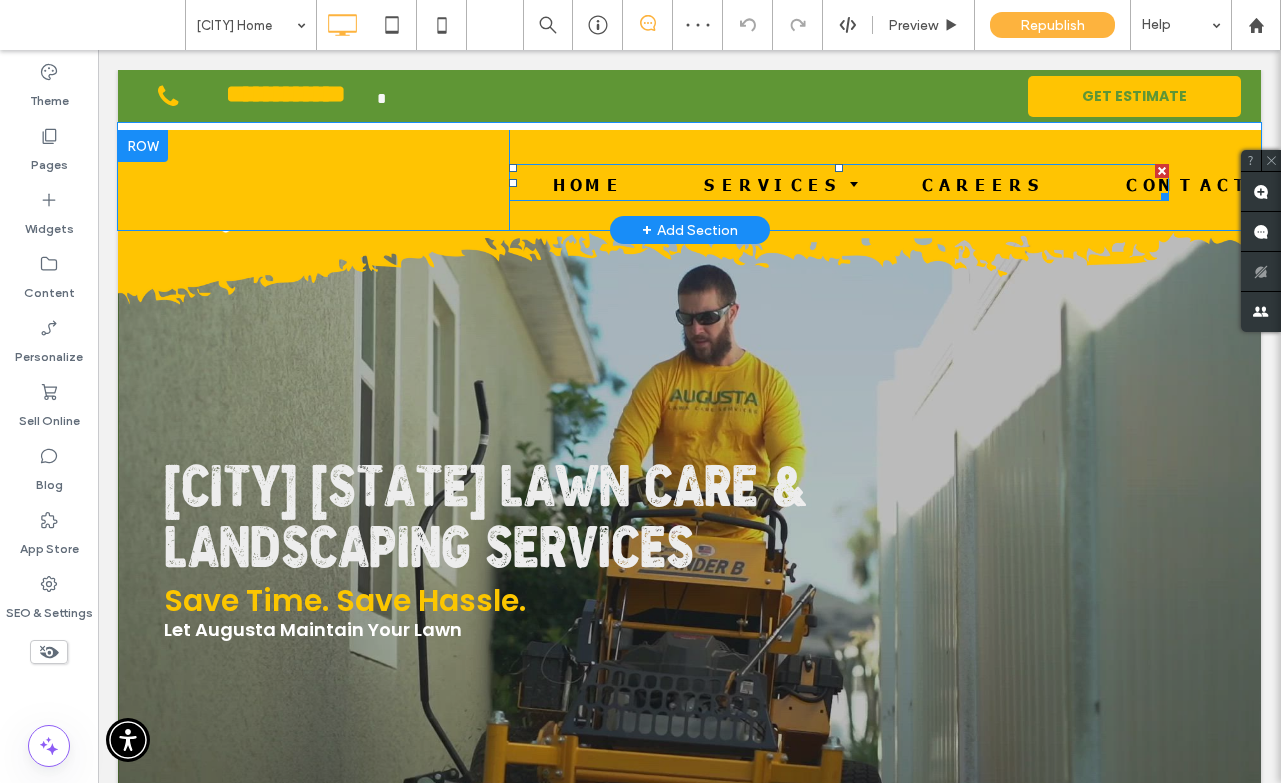 click at bounding box center [839, 182] 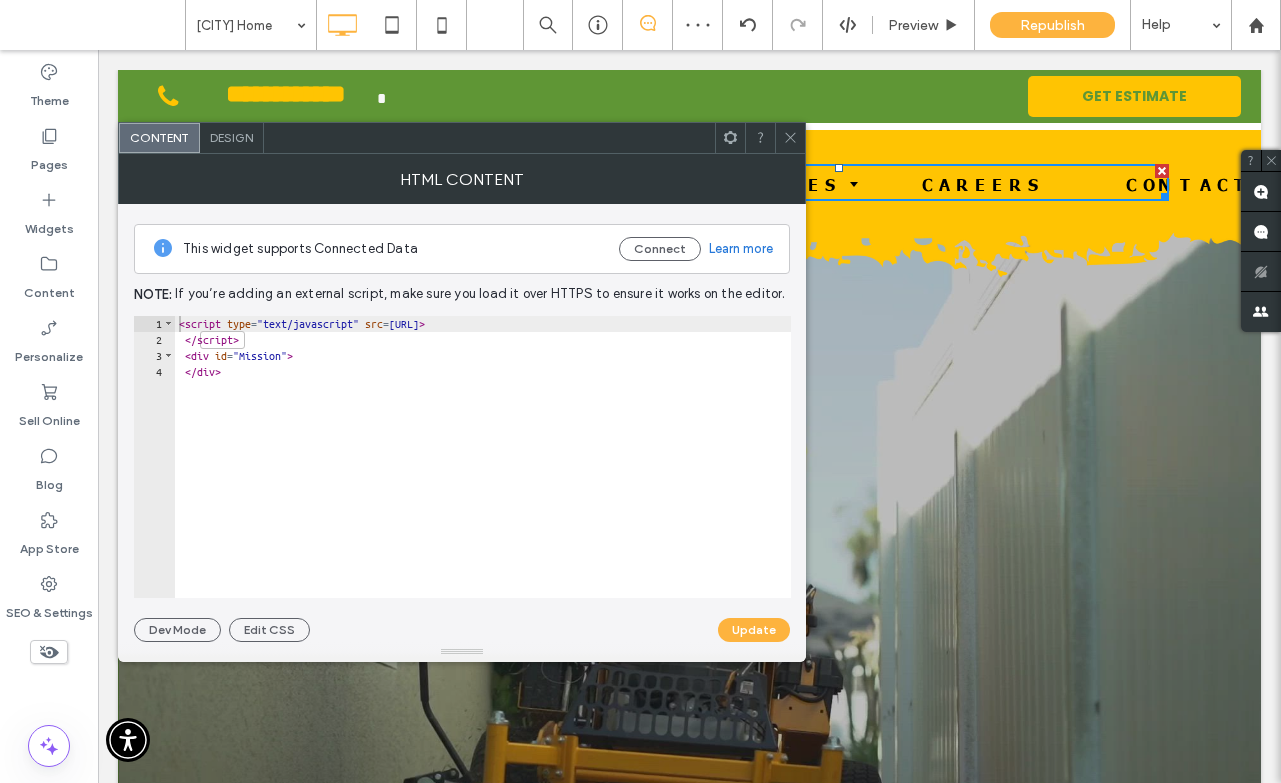 scroll, scrollTop: 1, scrollLeft: 0, axis: vertical 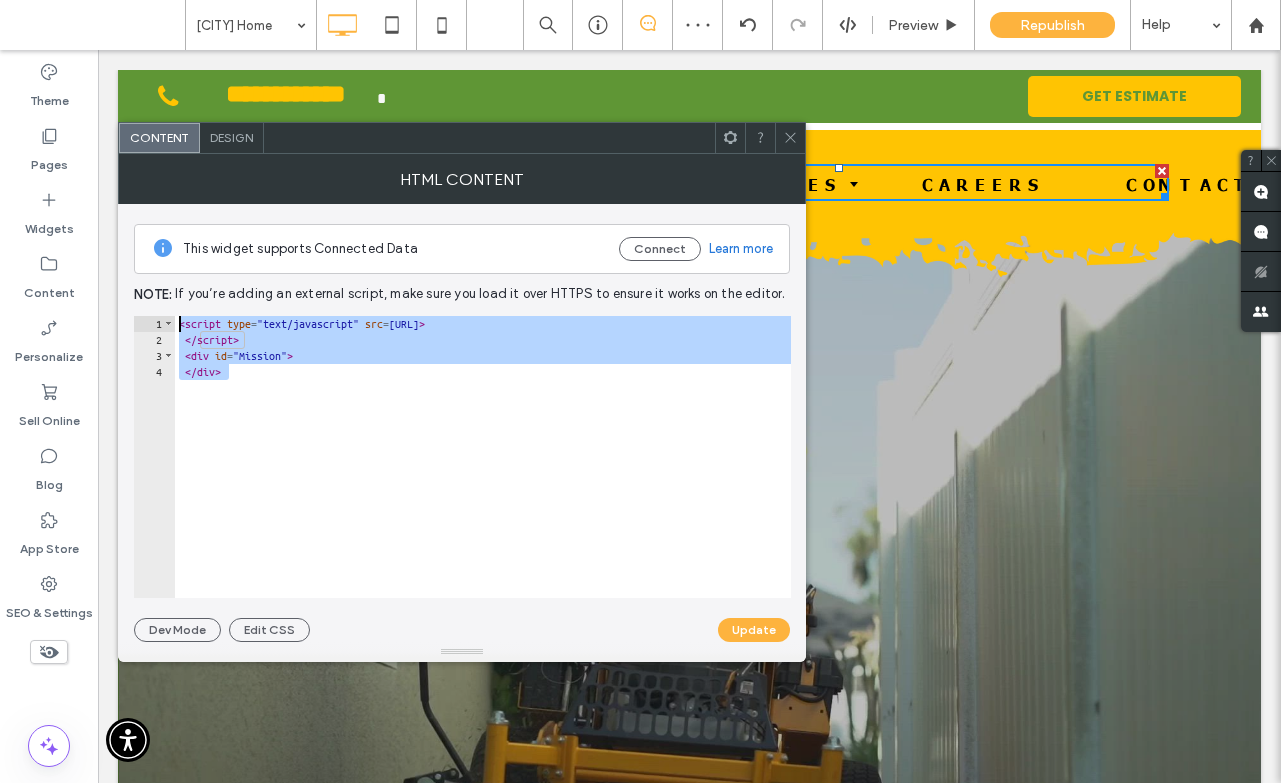 drag, startPoint x: 201, startPoint y: 364, endPoint x: 176, endPoint y: 295, distance: 73.38937 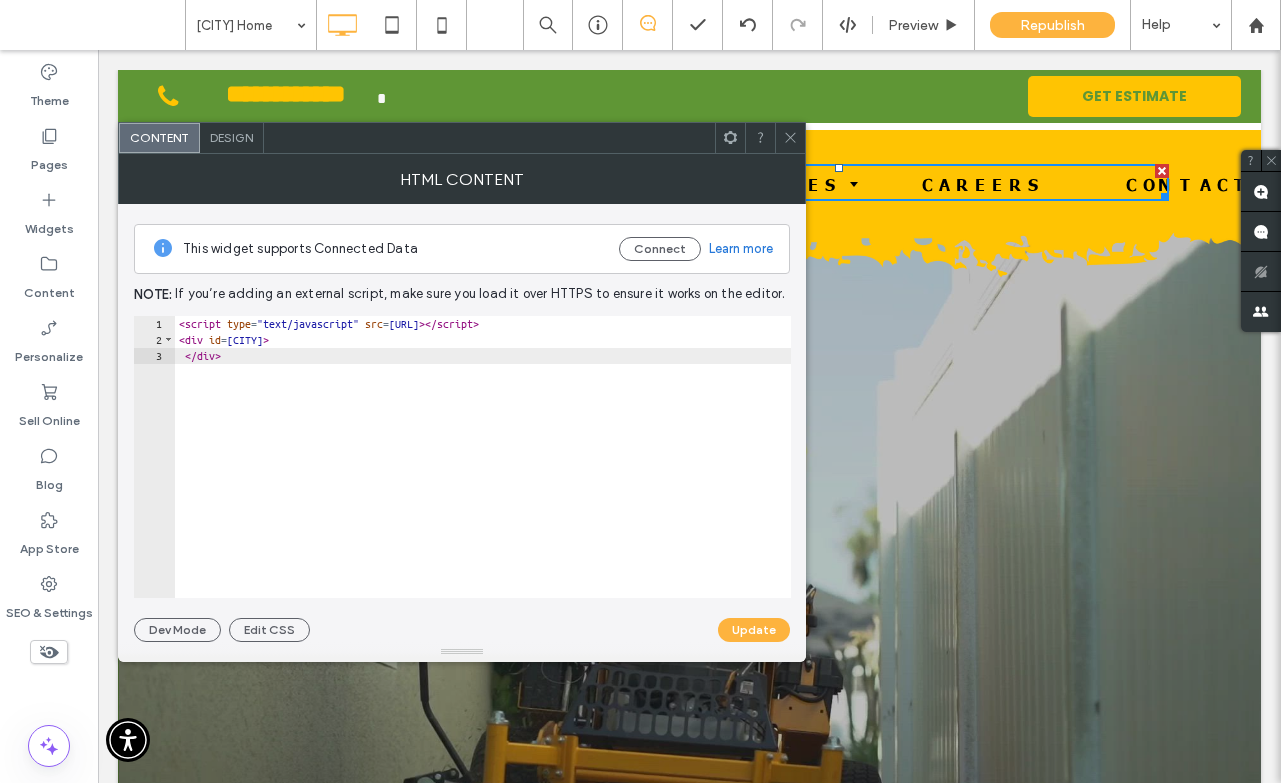 click at bounding box center [462, 652] 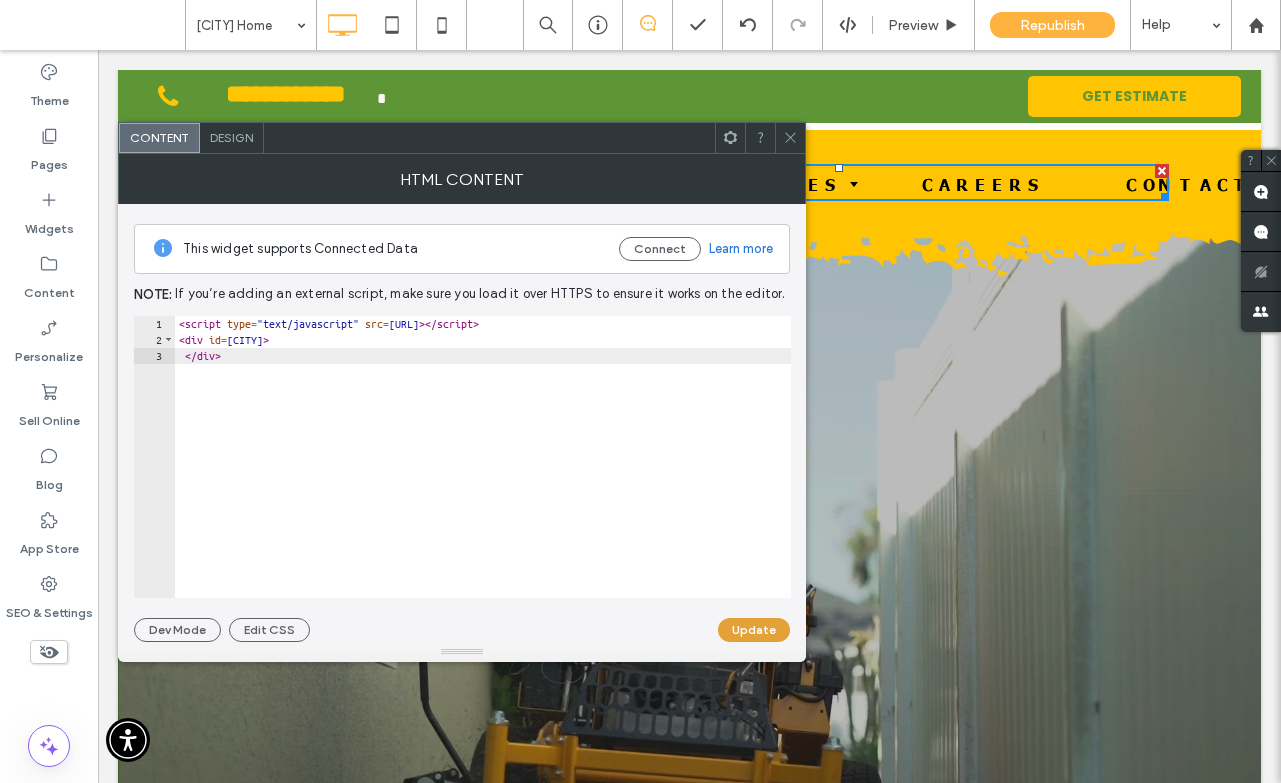 click on "Update" at bounding box center [754, 630] 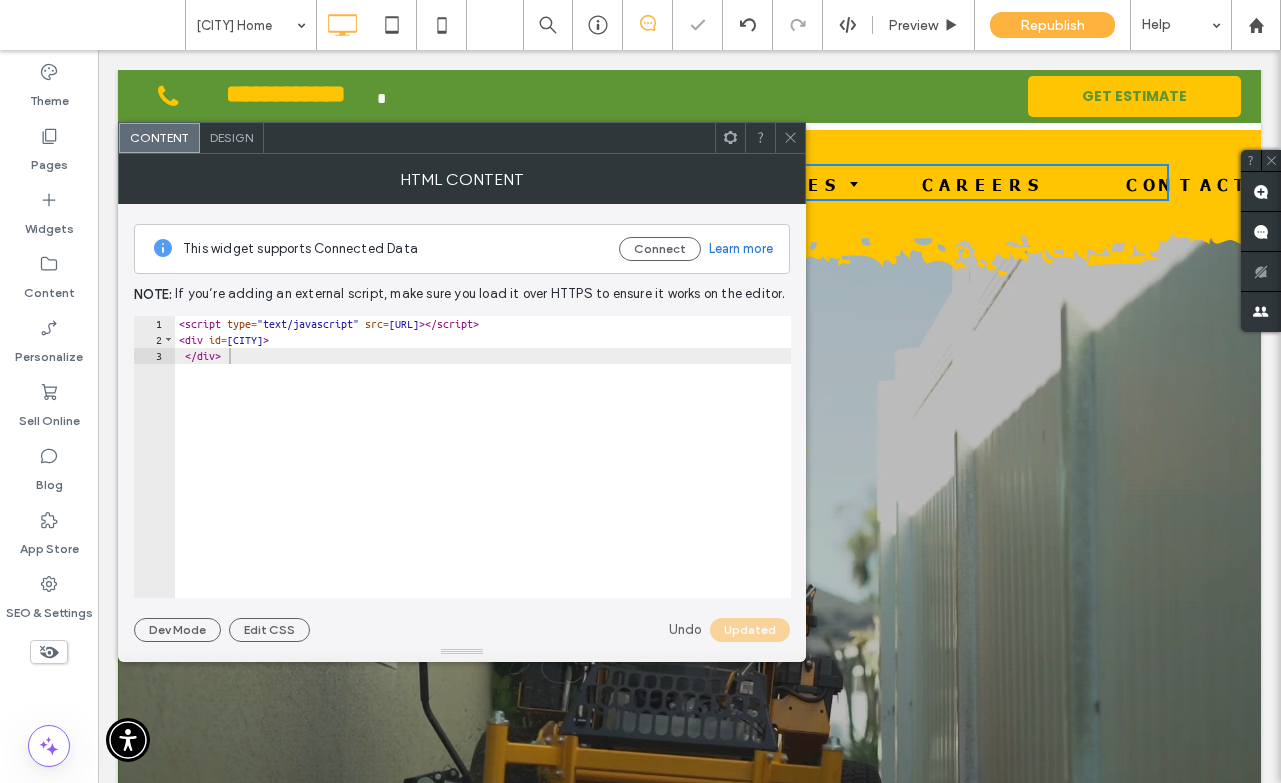 click 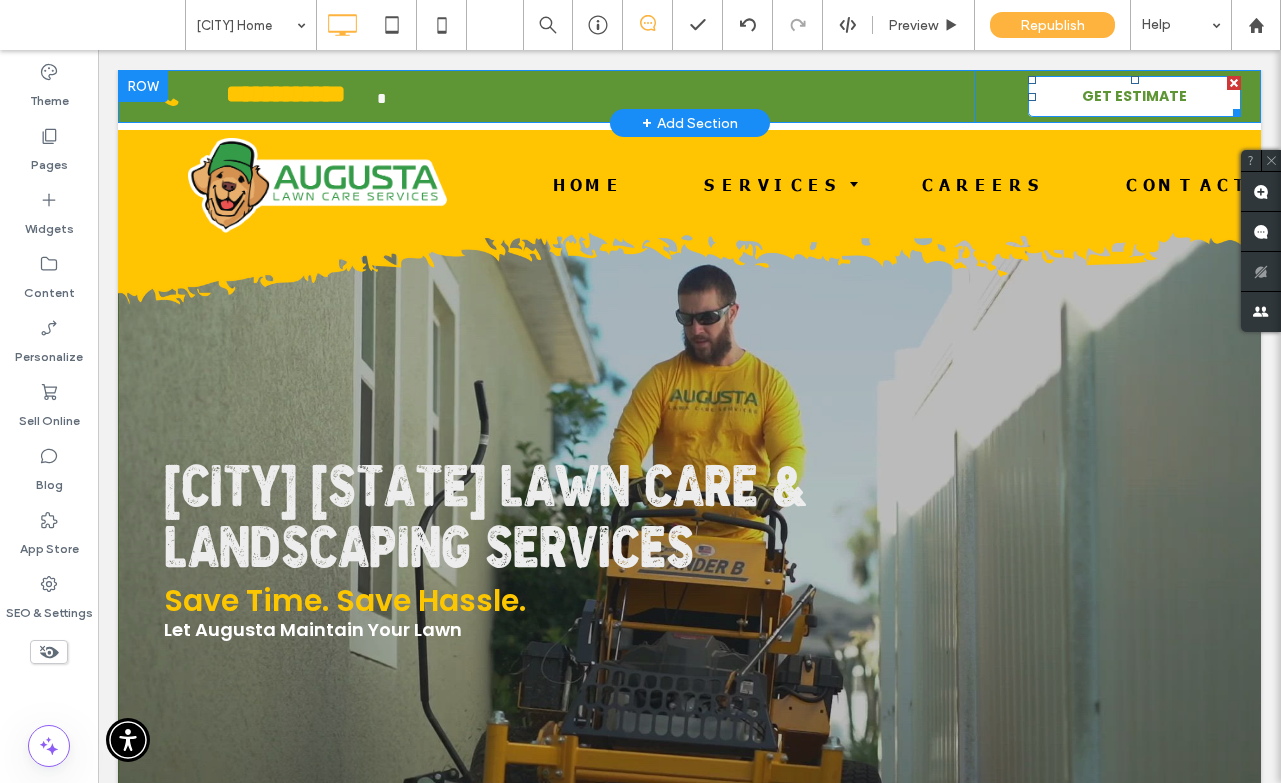 click on "GET ESTIMATE" at bounding box center [1134, 96] 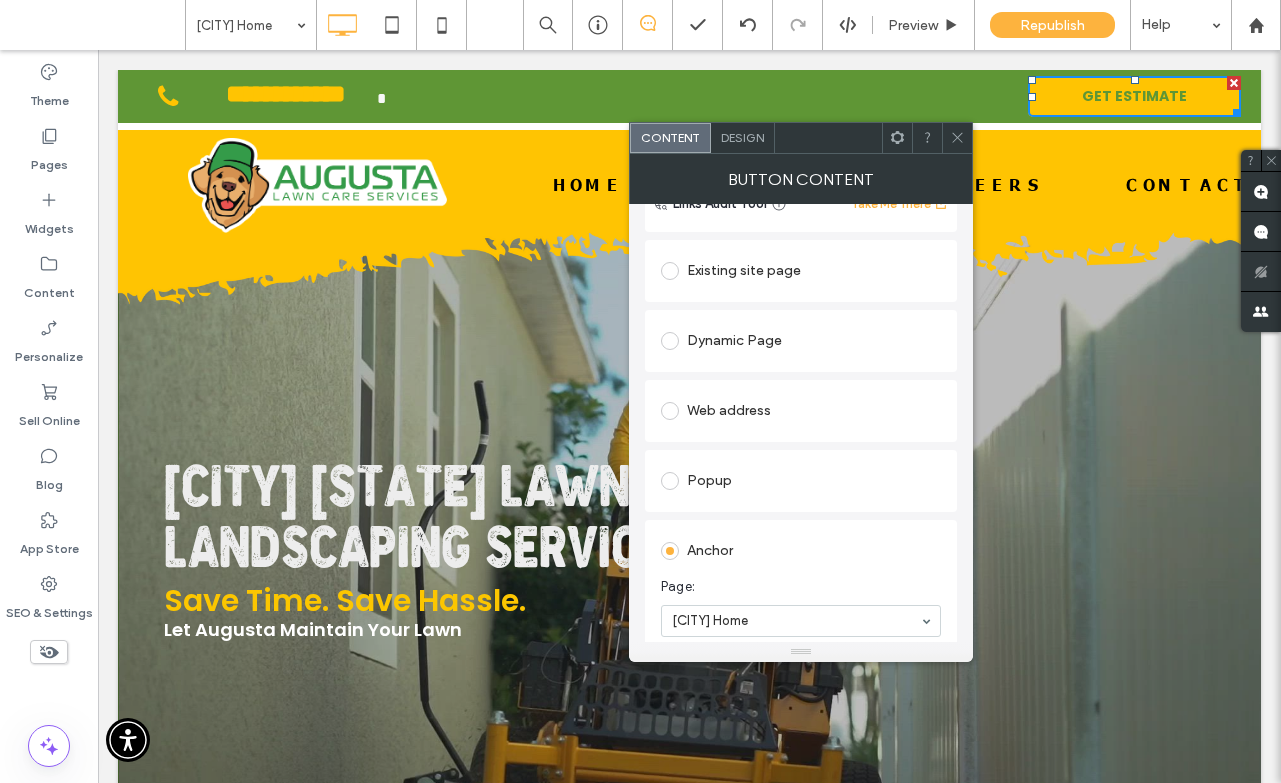 scroll, scrollTop: 256, scrollLeft: 0, axis: vertical 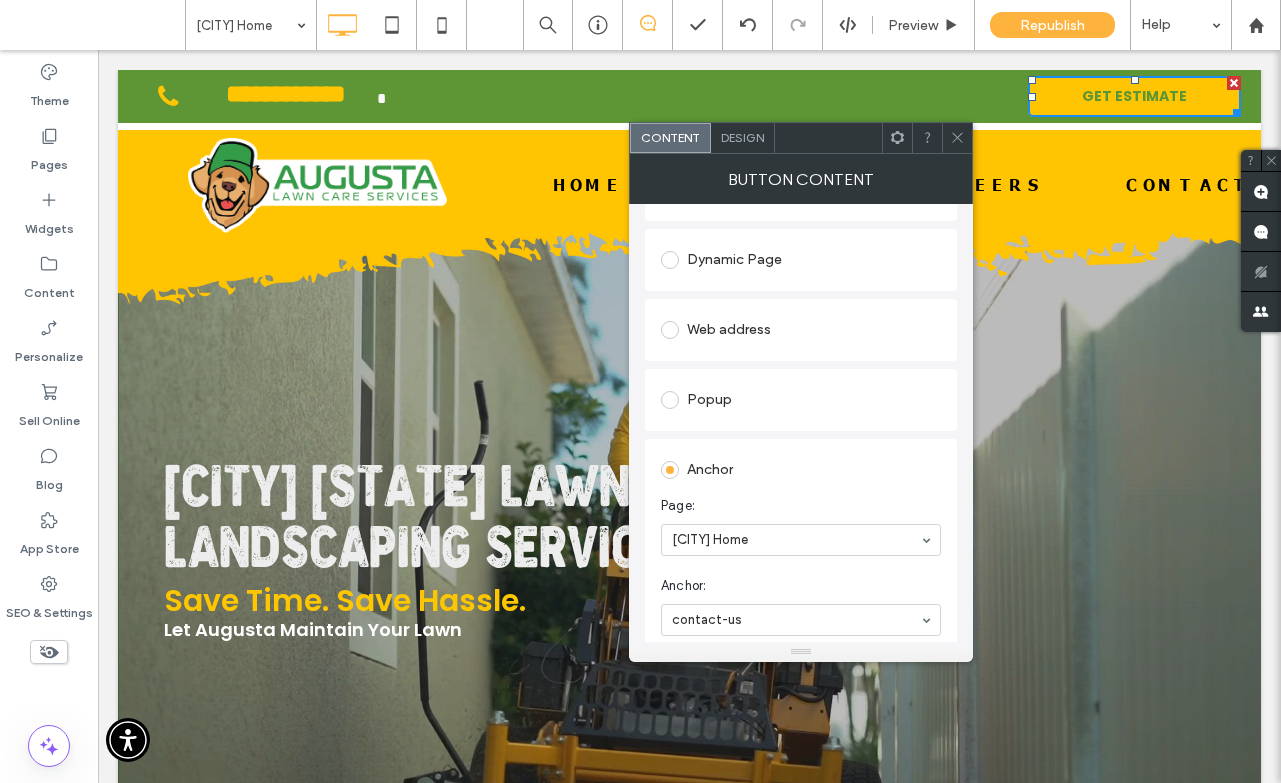 click 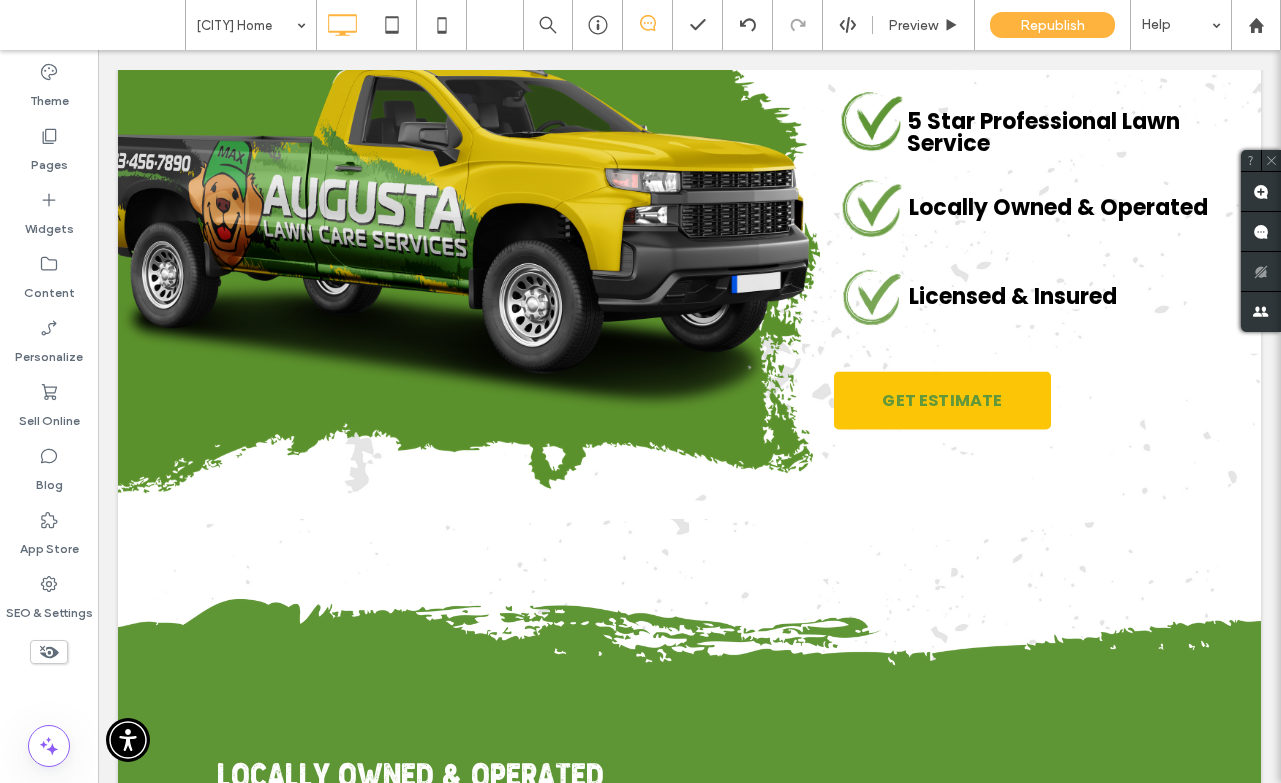 scroll, scrollTop: 4028, scrollLeft: 0, axis: vertical 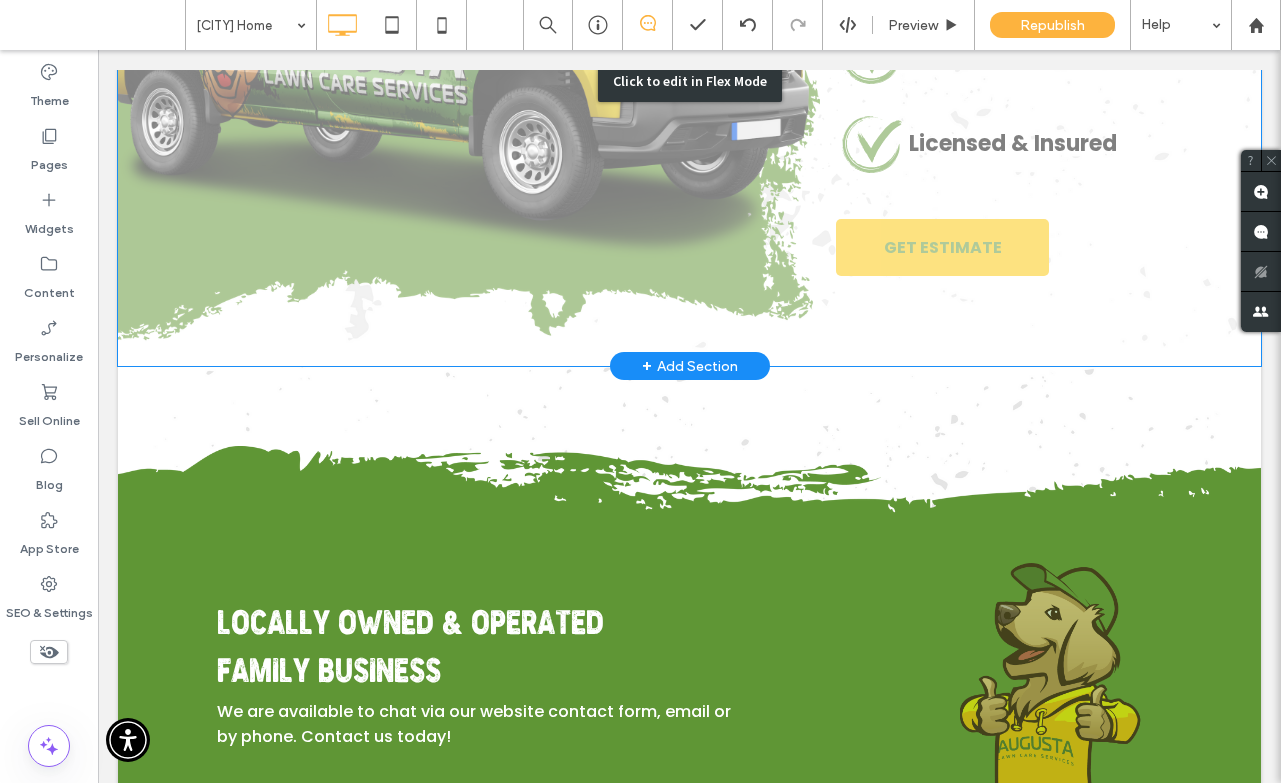 click on "Click to edit in Flex Mode" at bounding box center [689, 81] 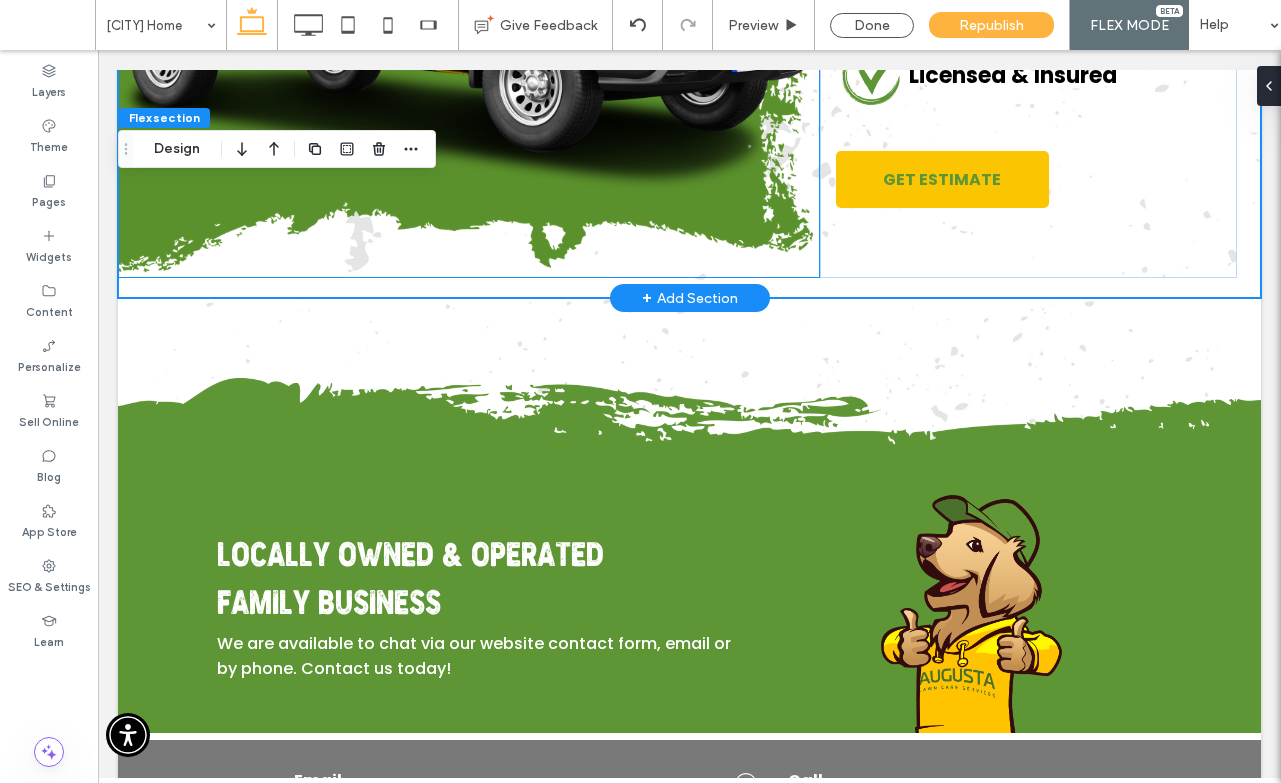 scroll, scrollTop: 4343, scrollLeft: 0, axis: vertical 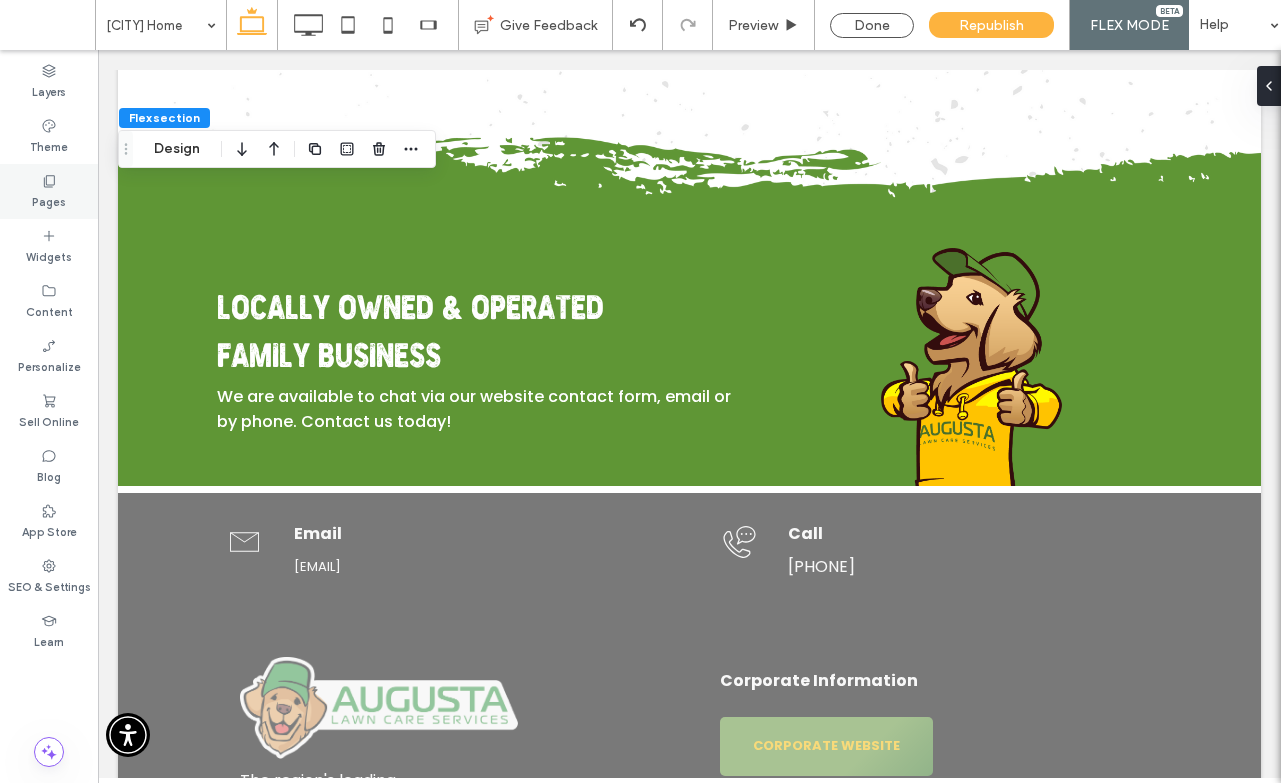 click 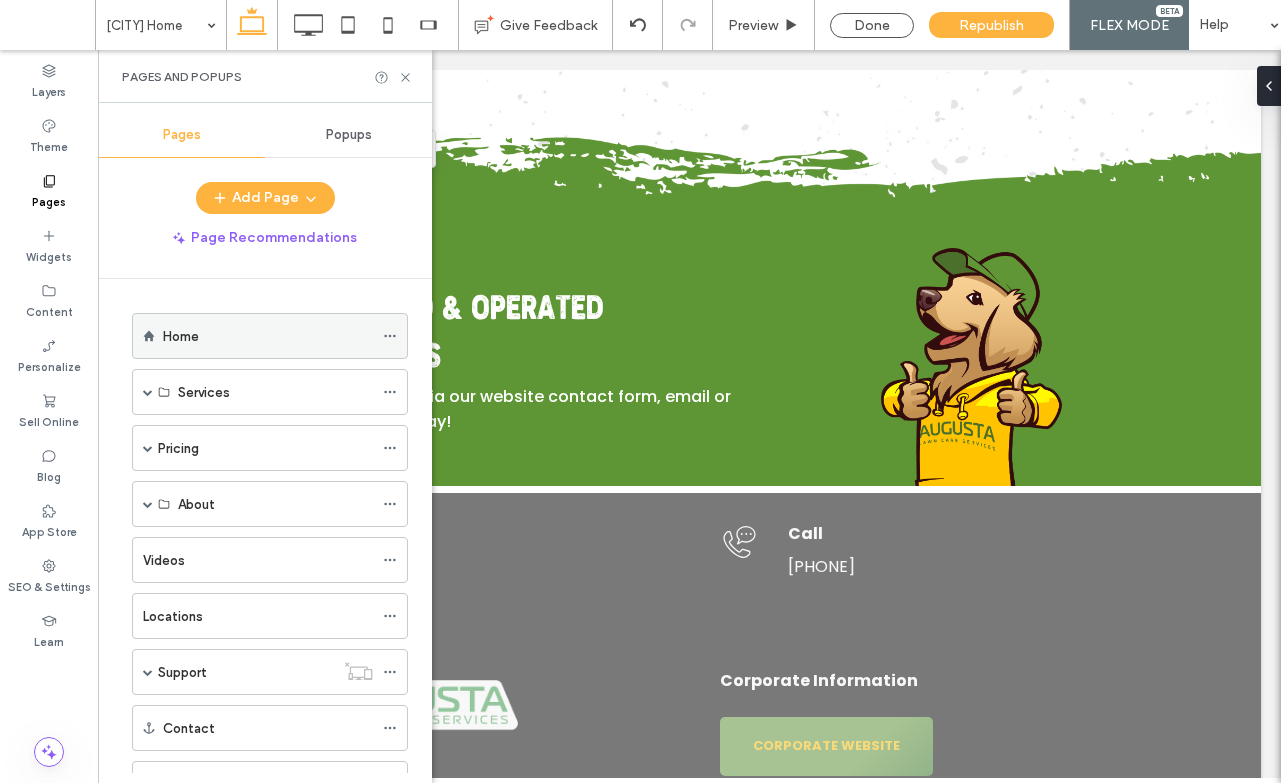 click on "Home" at bounding box center [268, 336] 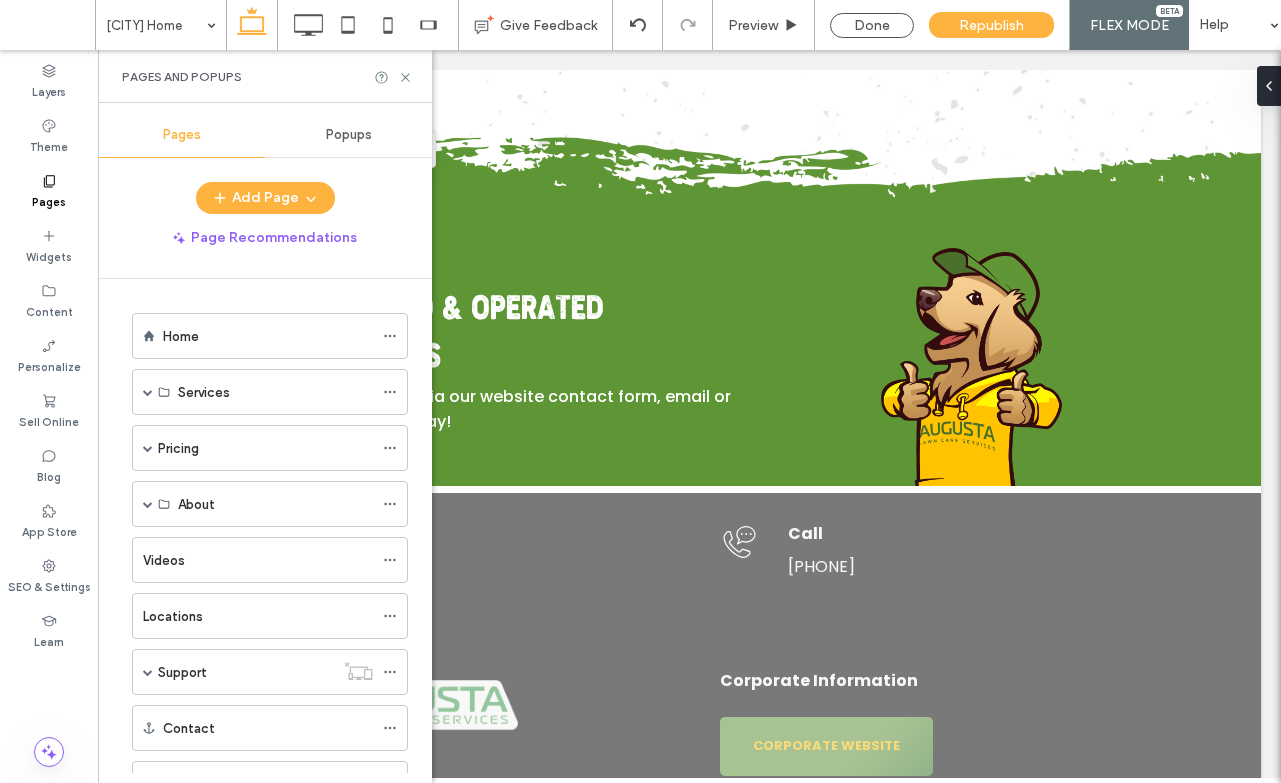 click at bounding box center (0, 0) 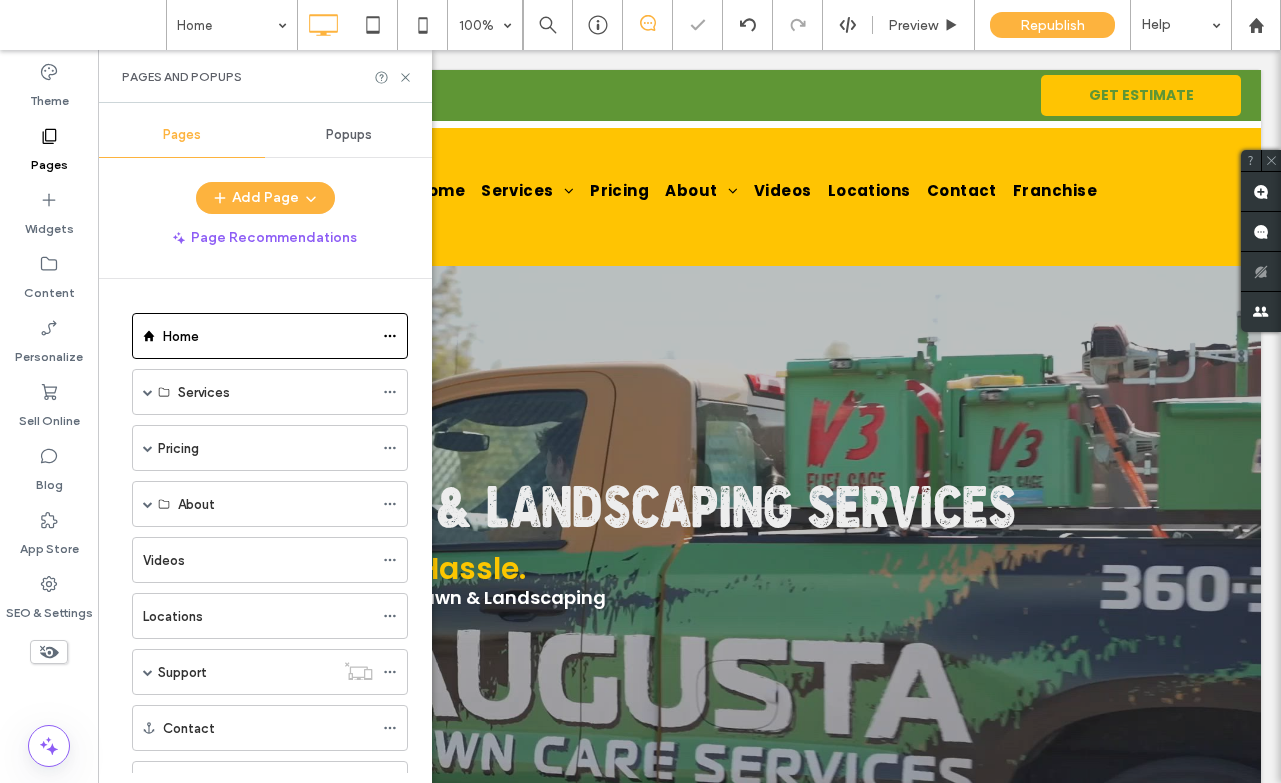 scroll, scrollTop: 0, scrollLeft: 0, axis: both 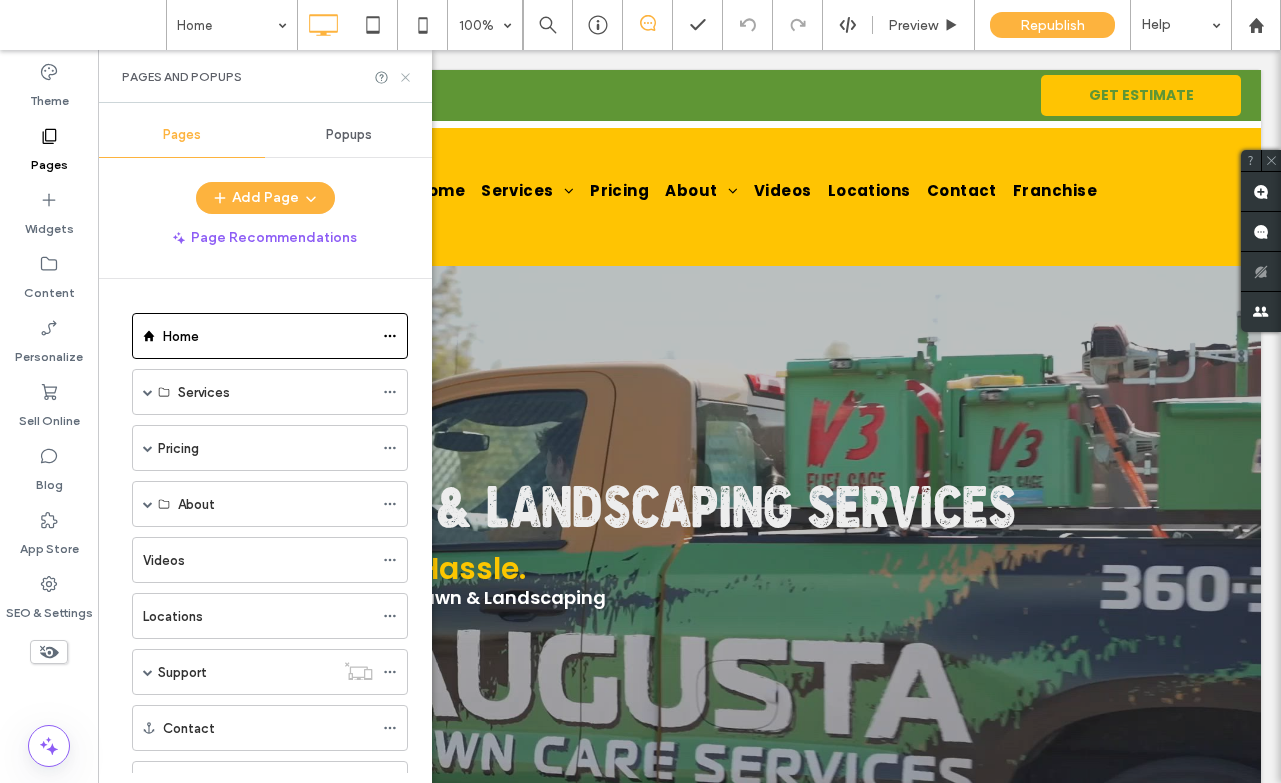 click 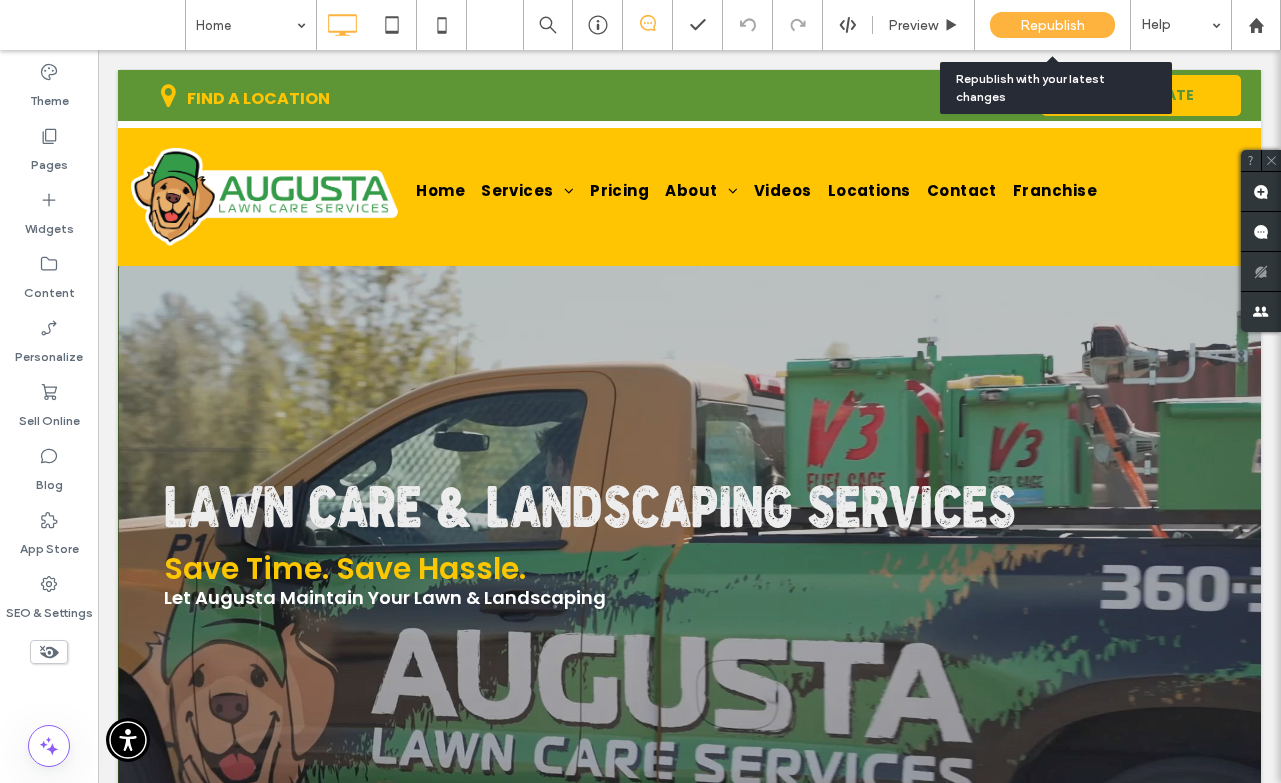 click on "Republish" at bounding box center [1052, 25] 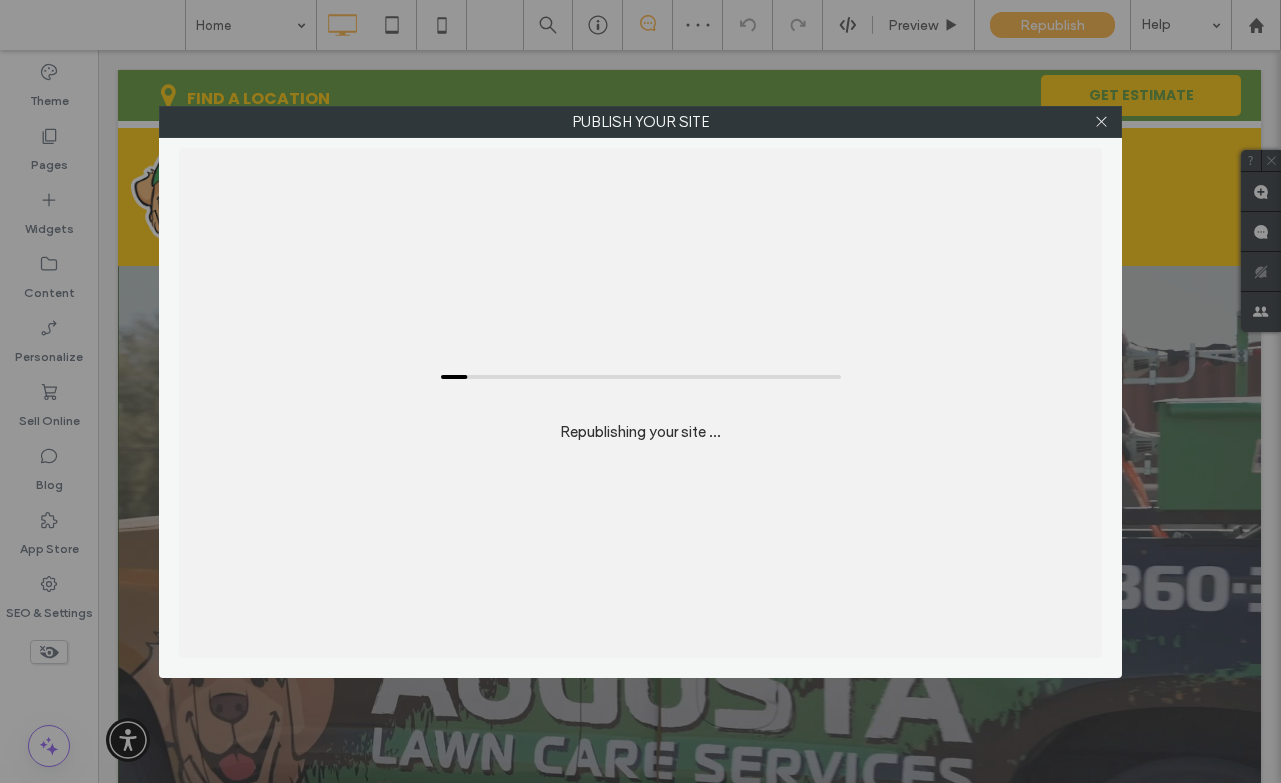 scroll, scrollTop: 0, scrollLeft: 0, axis: both 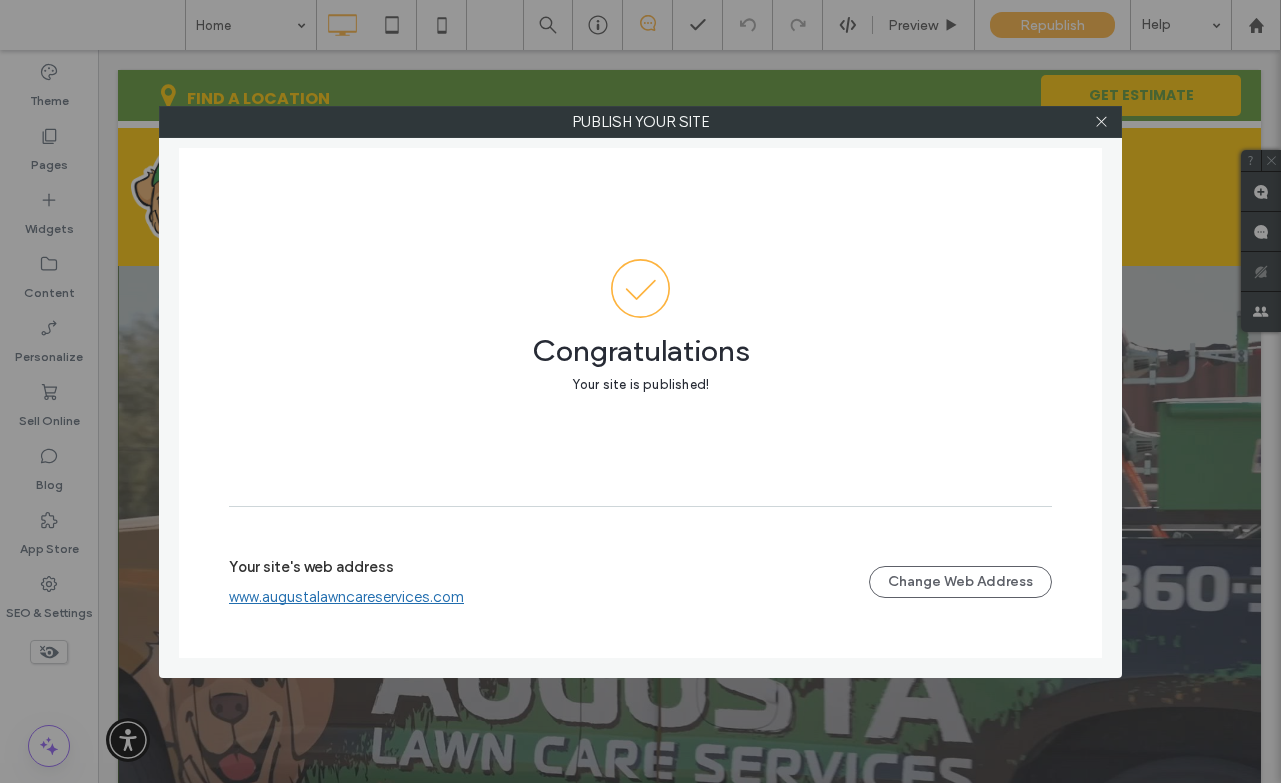 click at bounding box center (1101, 122) 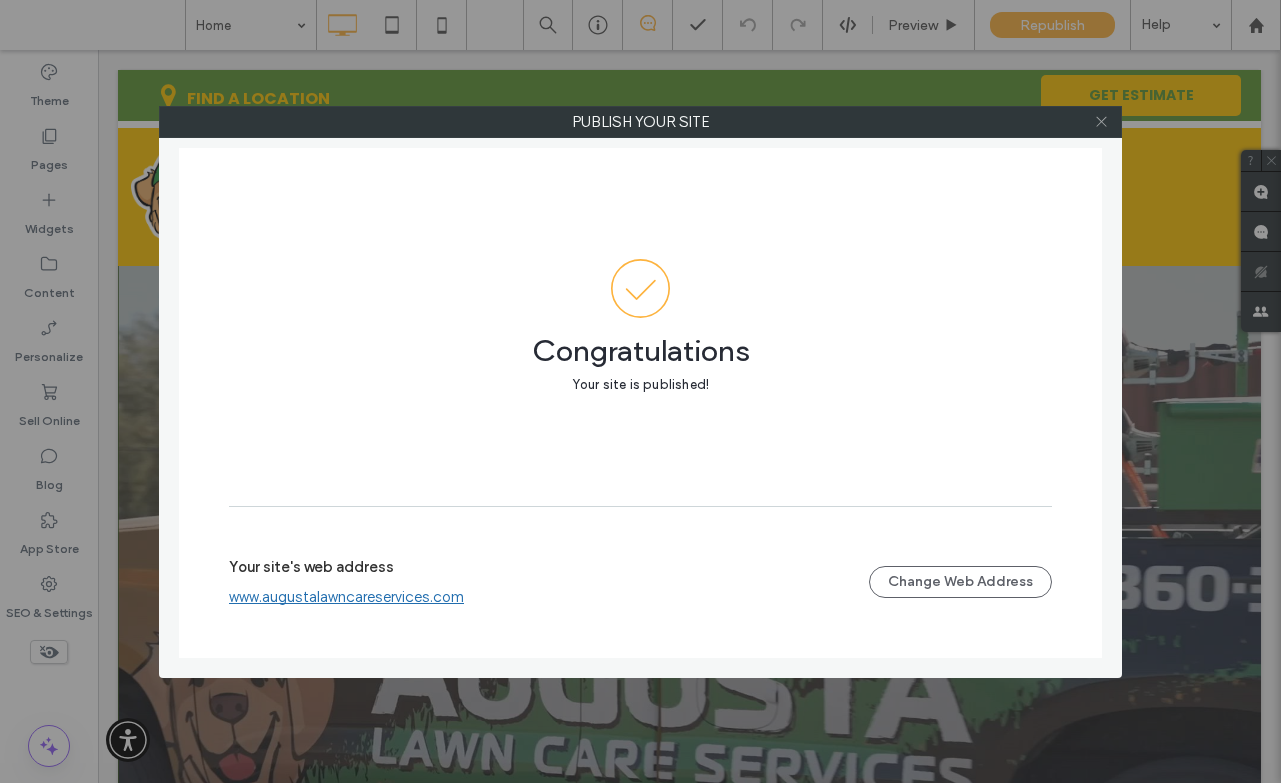 click 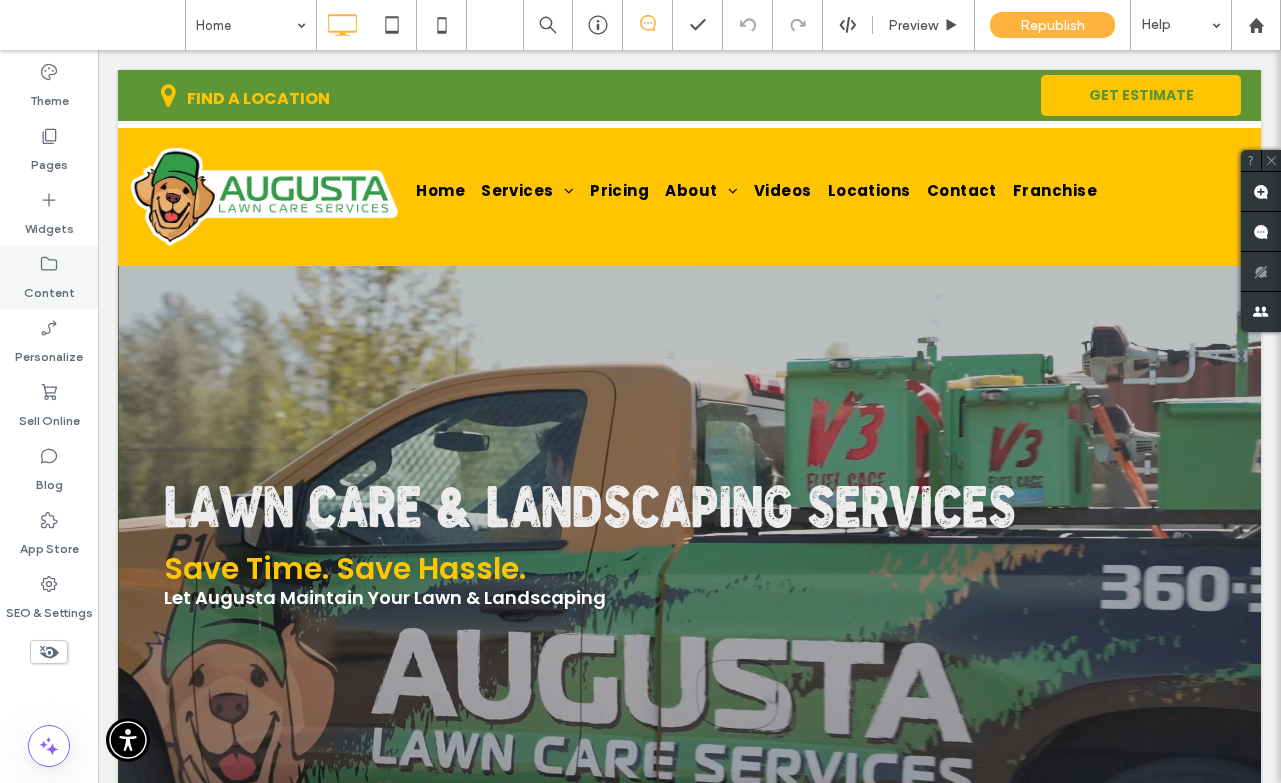 click on "Content" at bounding box center [49, 288] 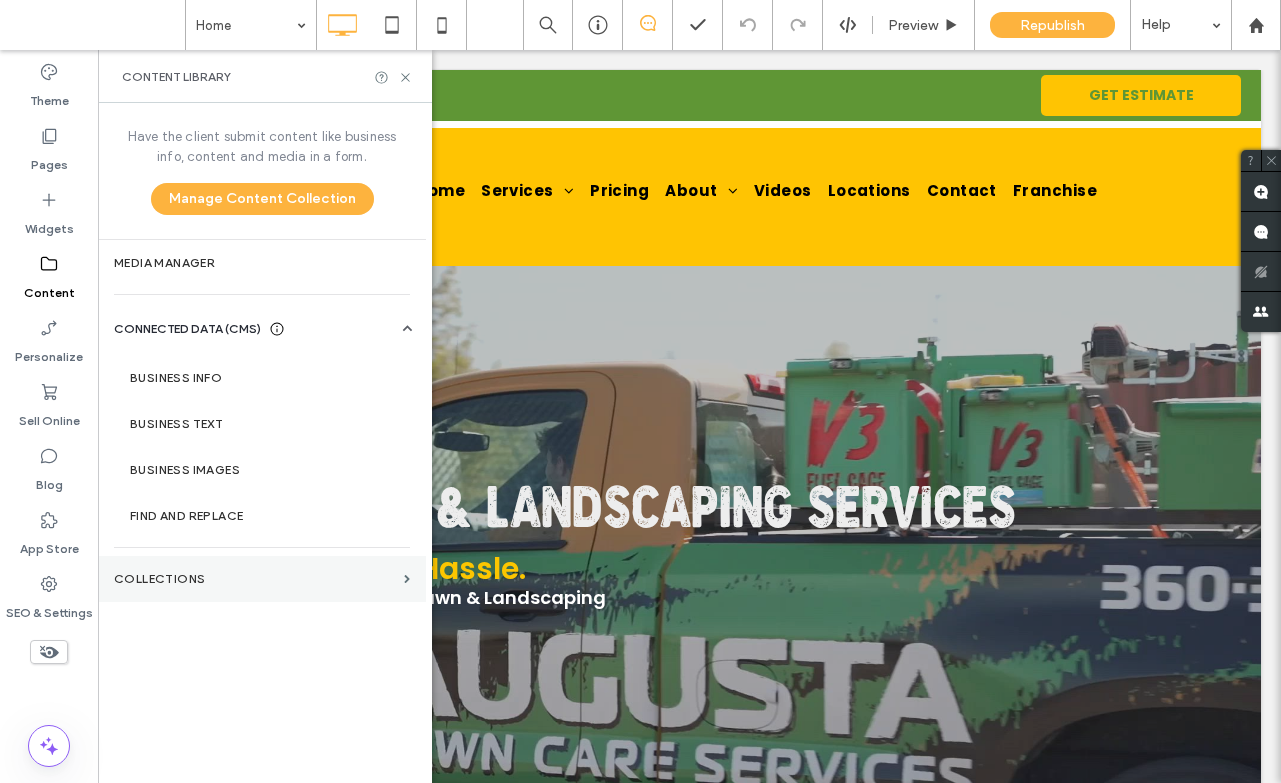 click on "Collections" at bounding box center [262, 579] 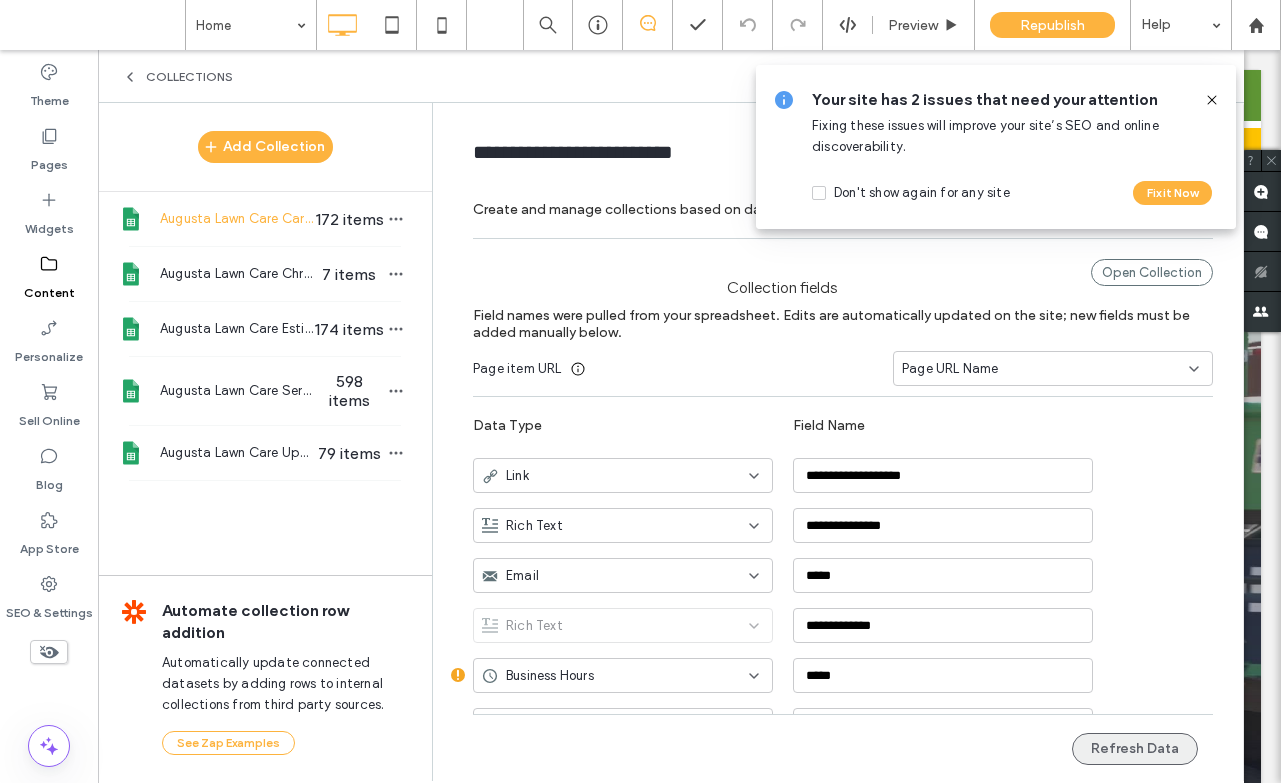 click on "Refresh Data" at bounding box center [1135, 749] 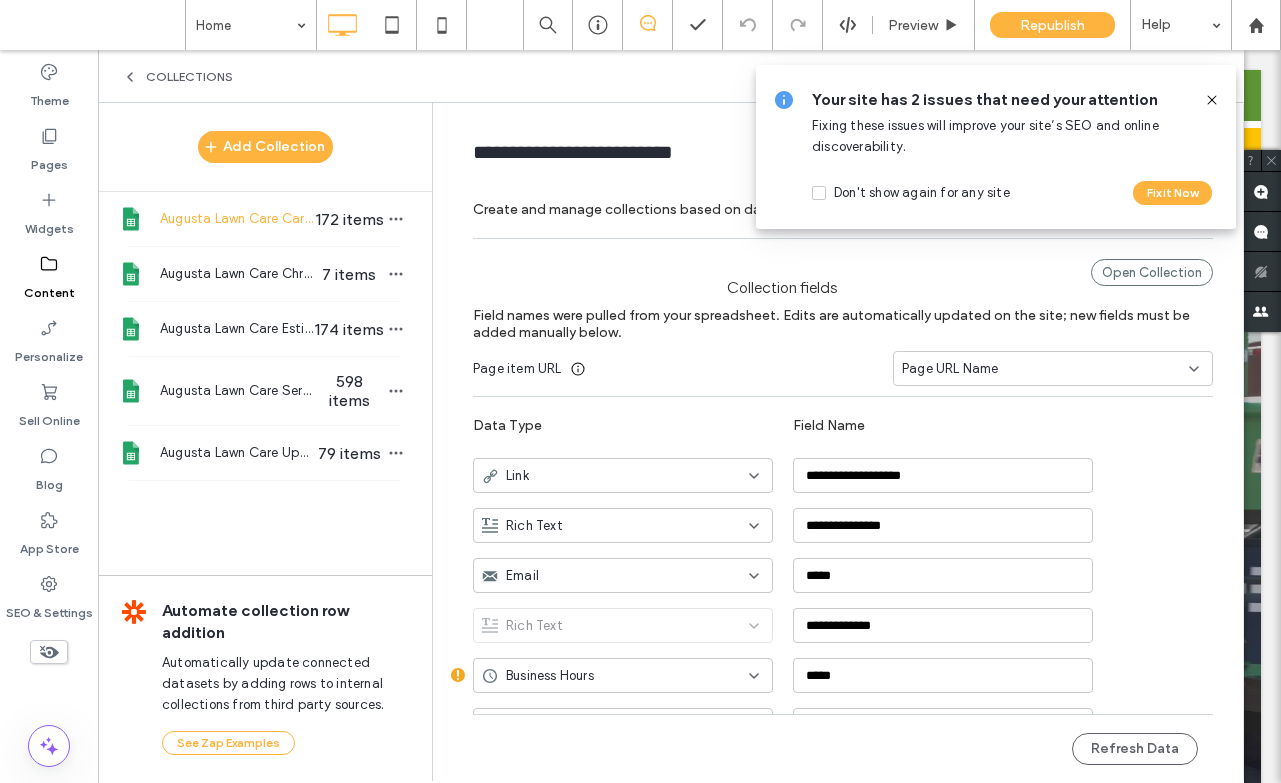 click 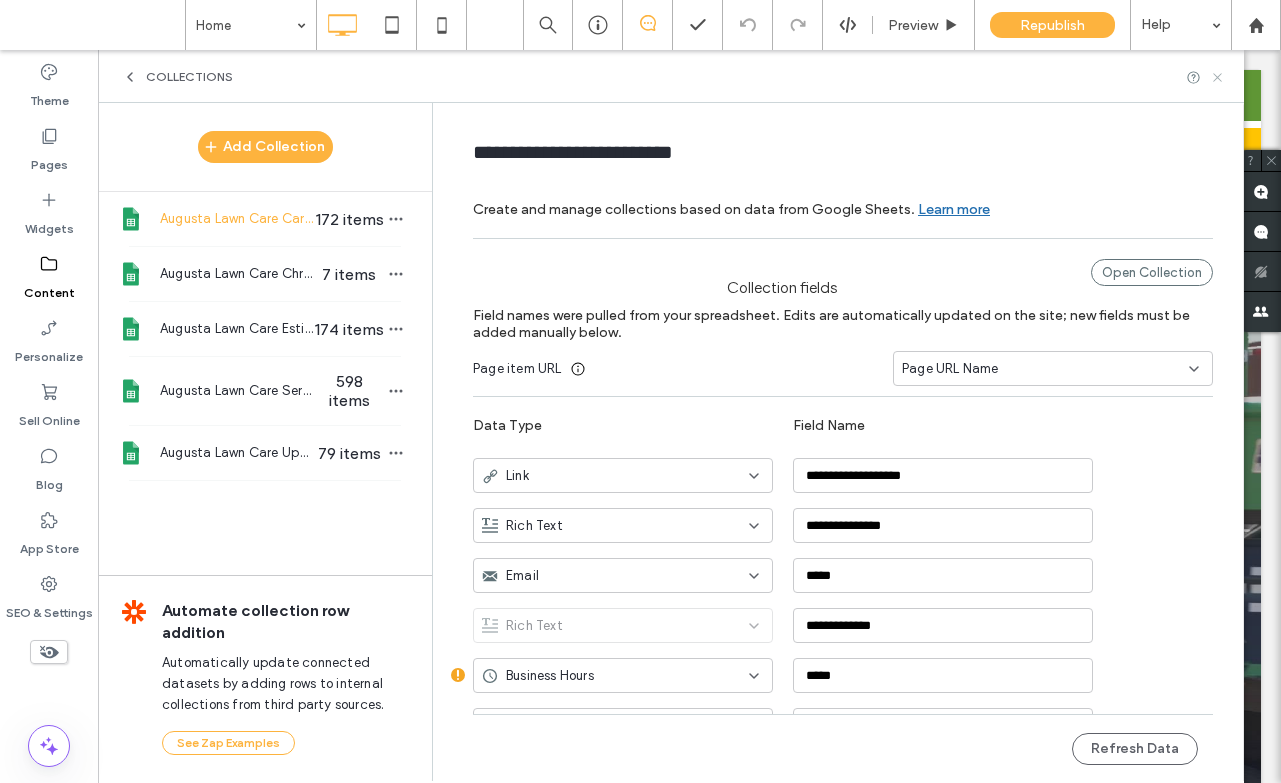 click 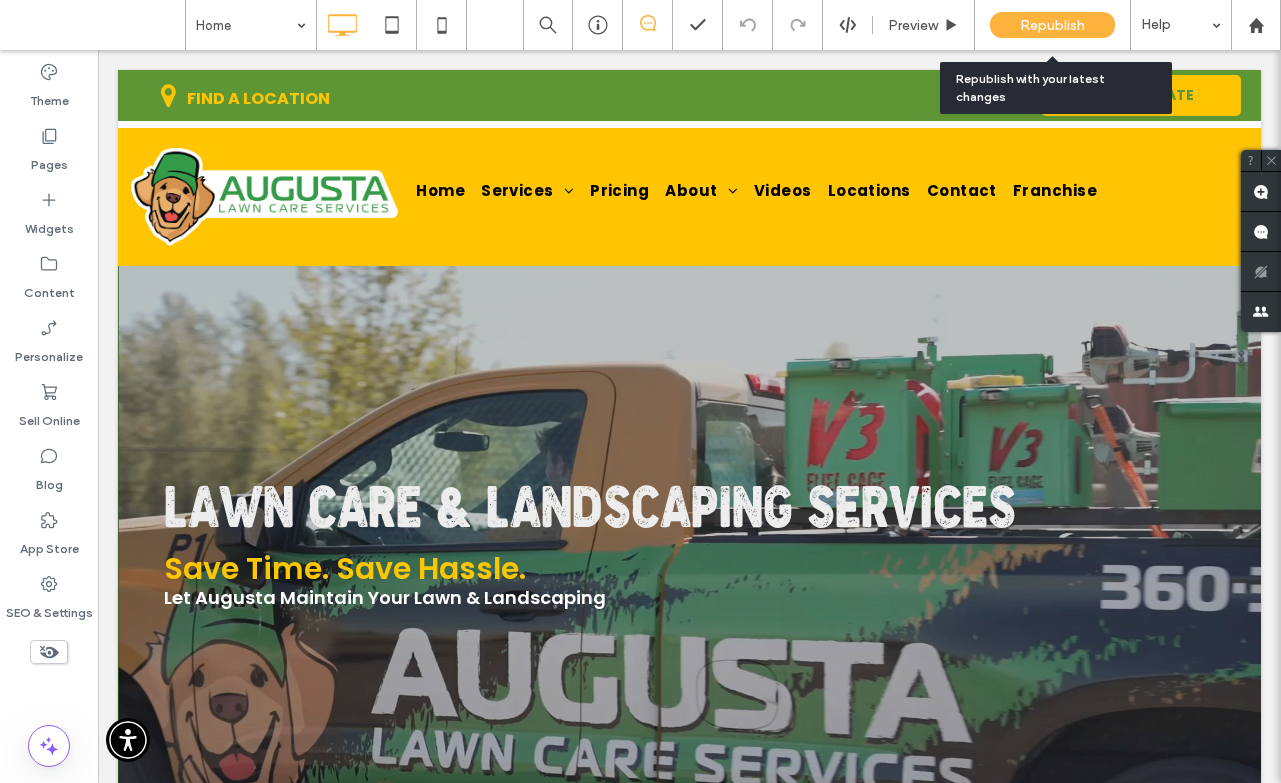 click on "Republish" at bounding box center [1052, 25] 